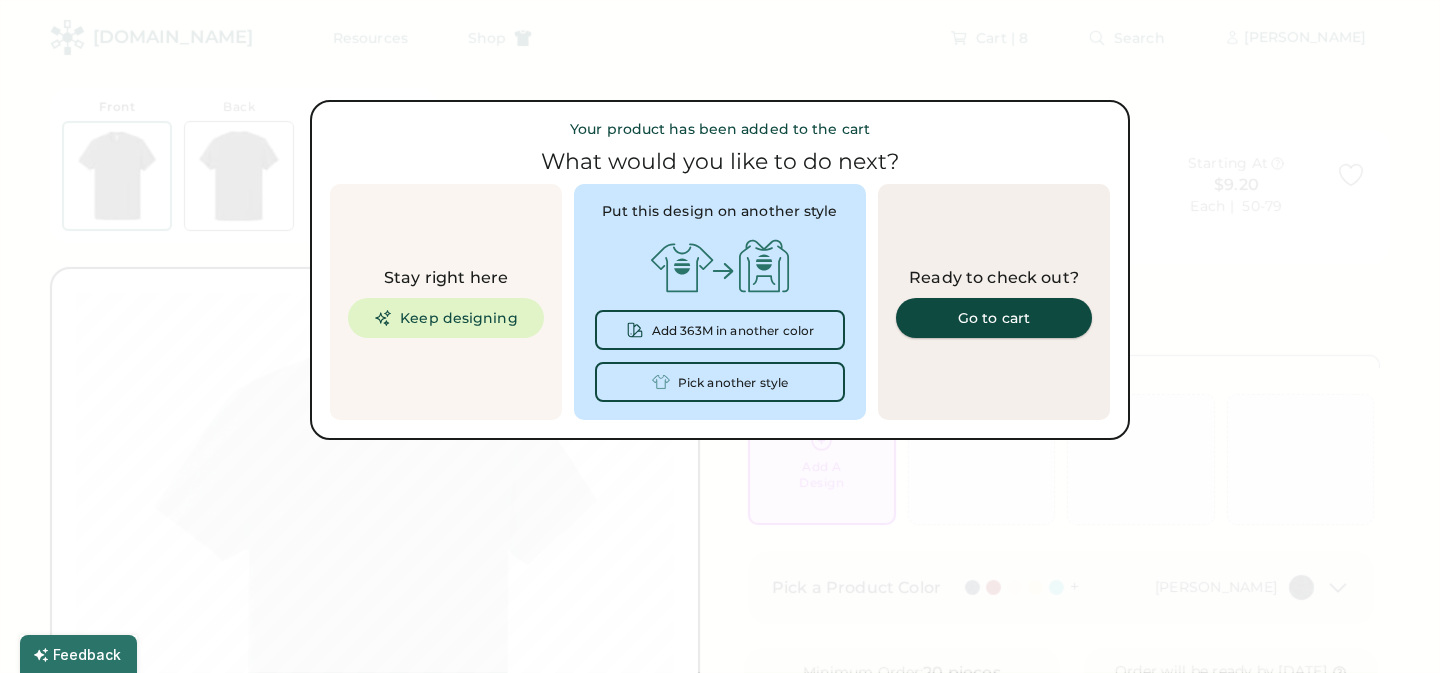 click on "Go to cart" at bounding box center [994, 318] 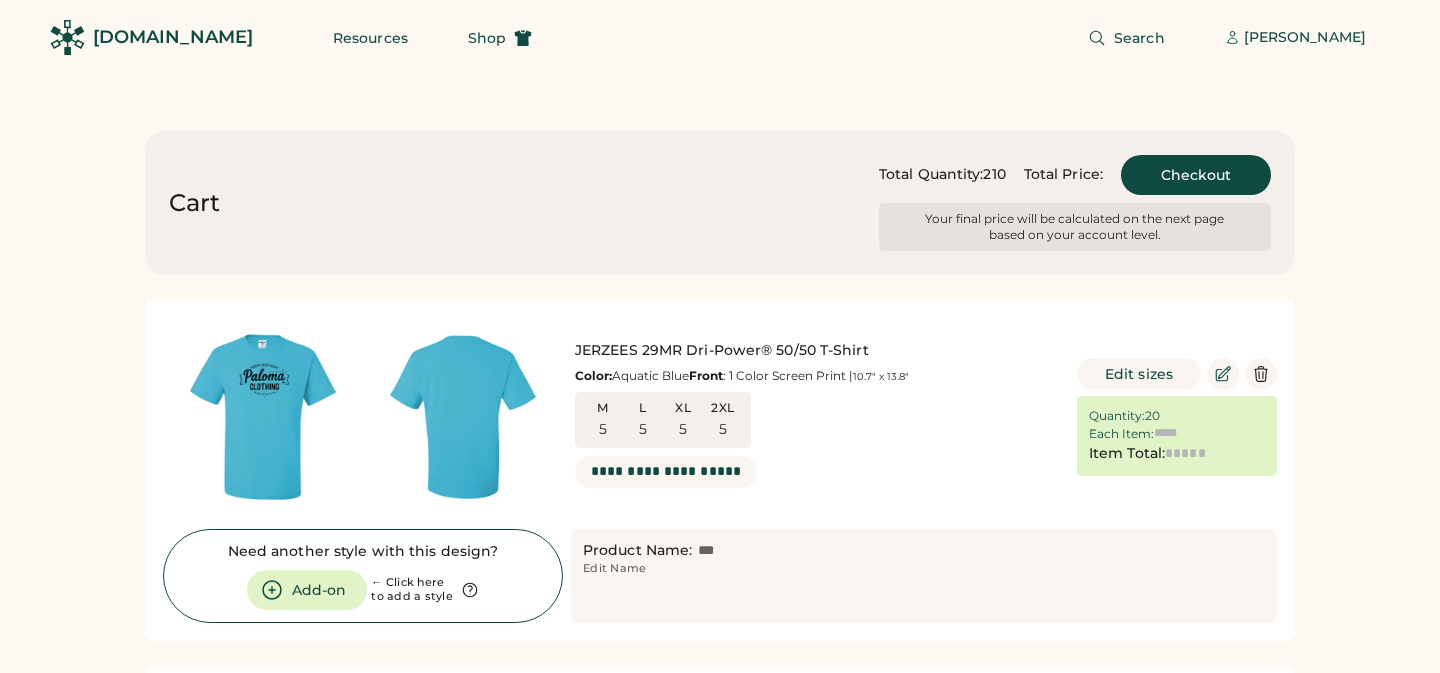 scroll, scrollTop: 0, scrollLeft: 0, axis: both 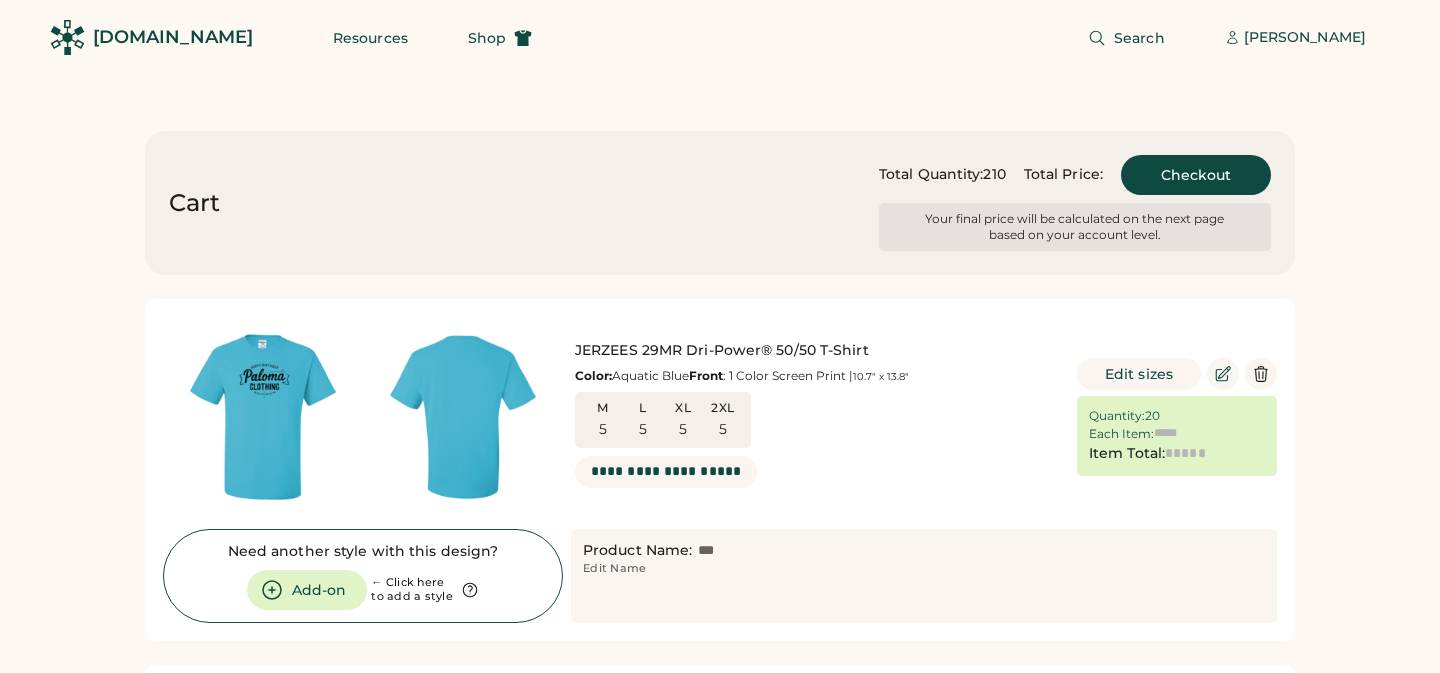 type on "******" 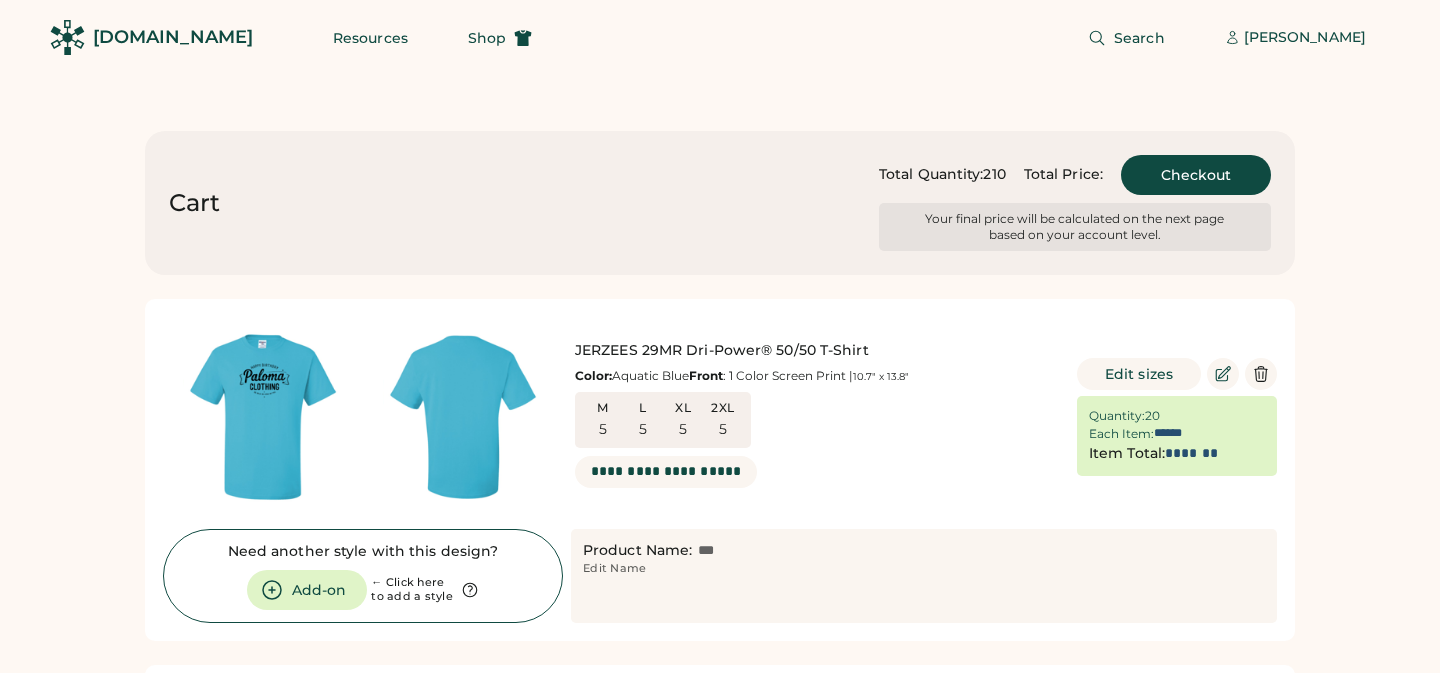 type on "*******" 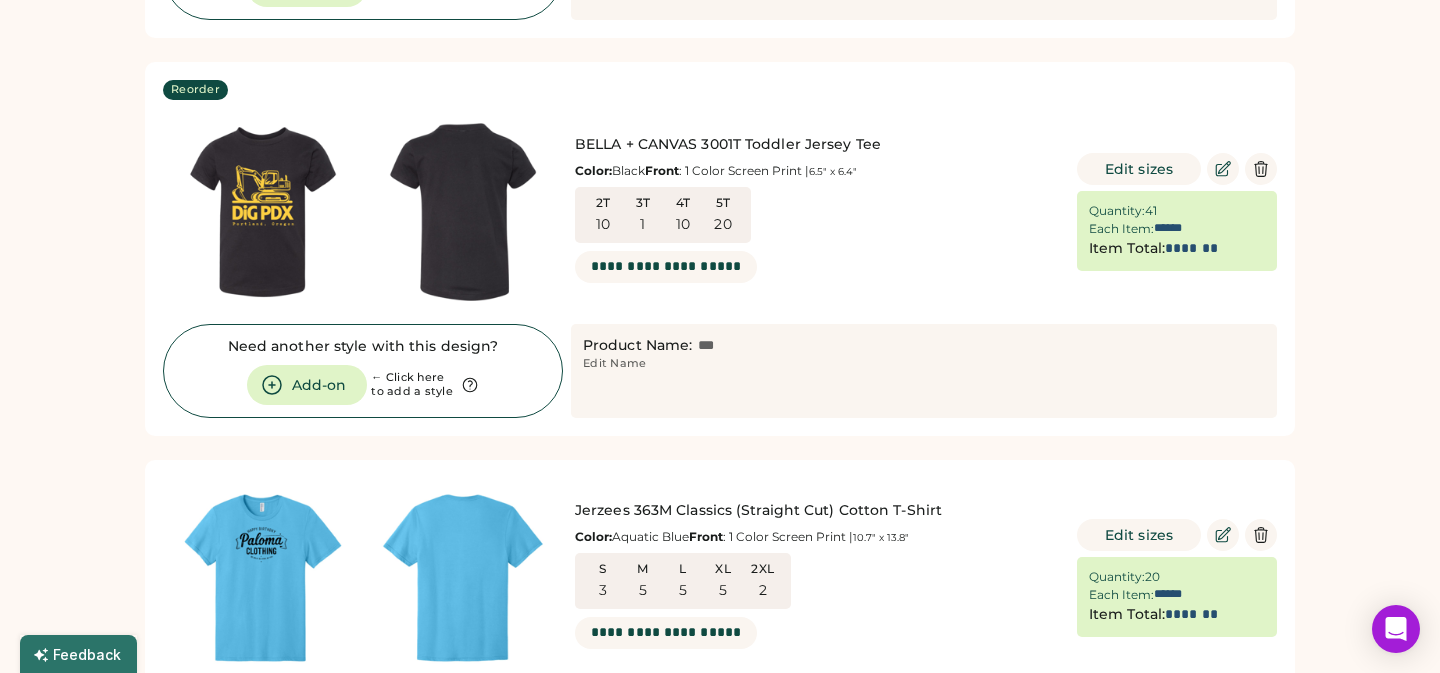 scroll, scrollTop: 2546, scrollLeft: 0, axis: vertical 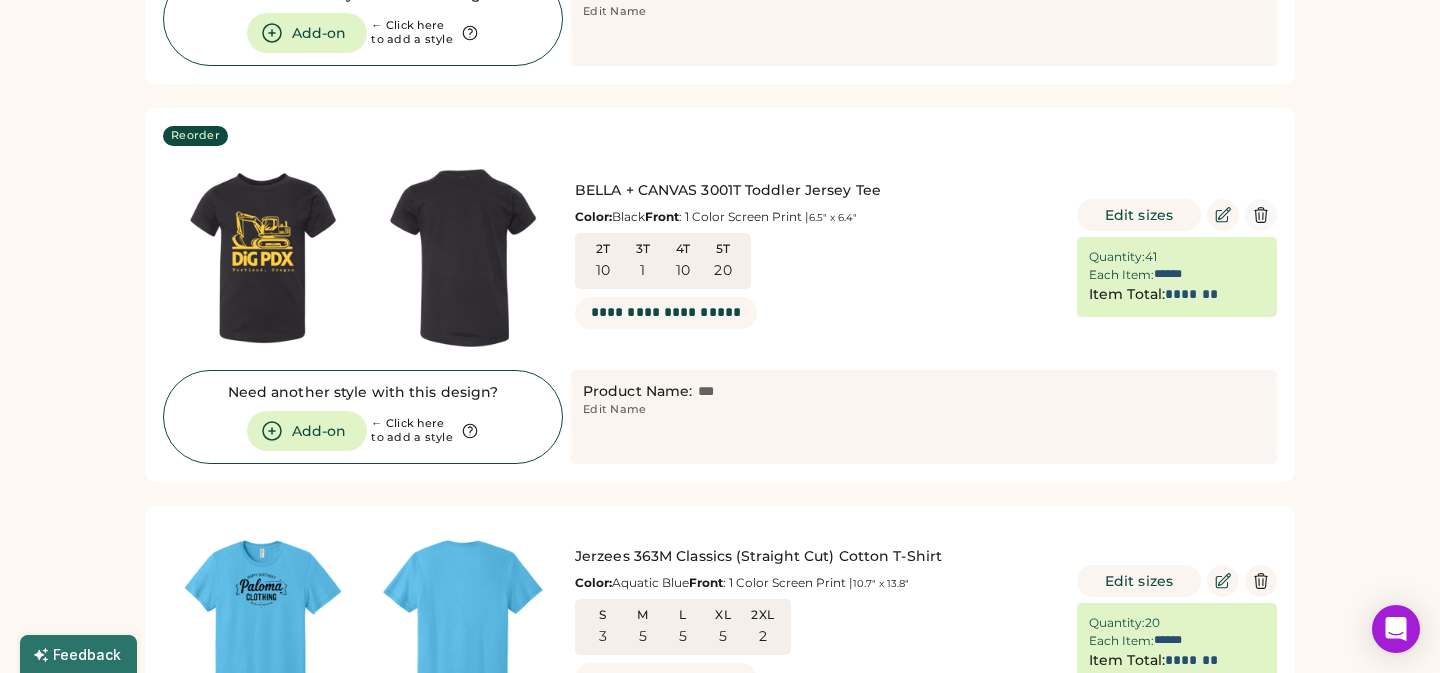 click 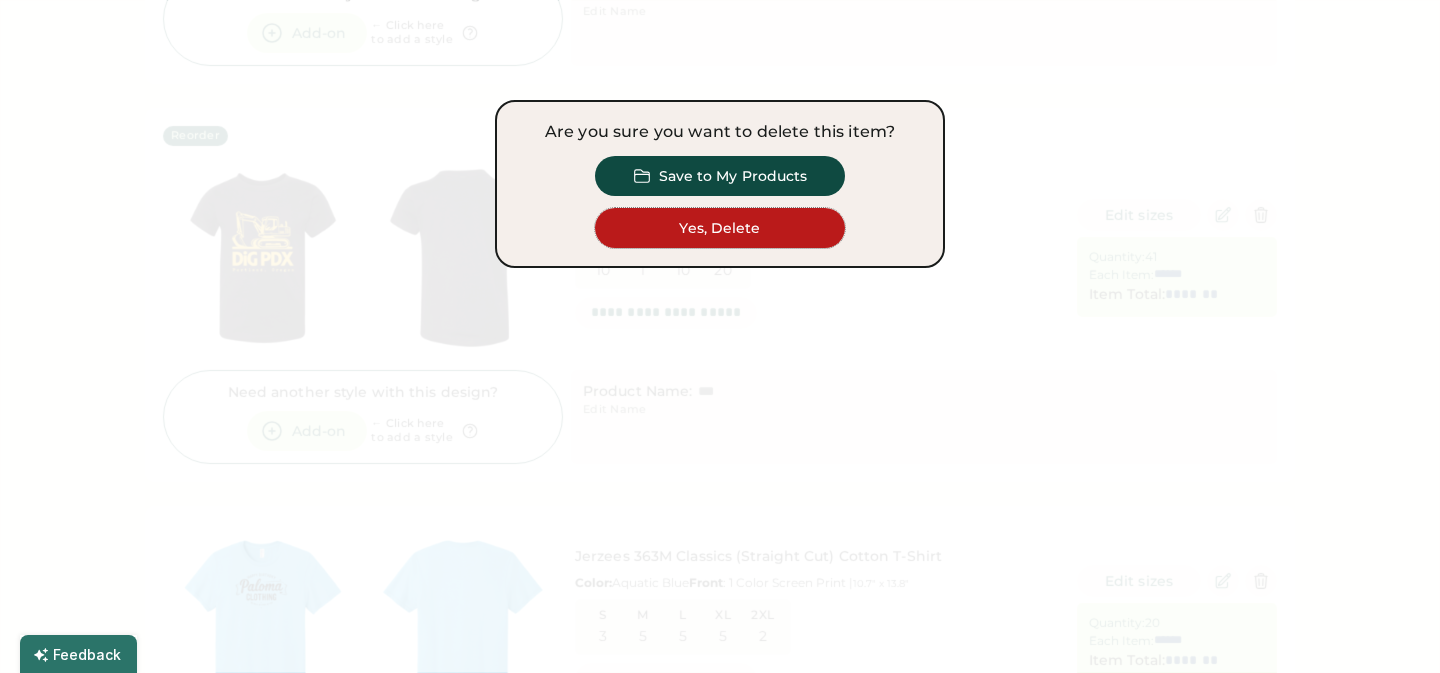 click on "Yes, Delete" at bounding box center (720, 228) 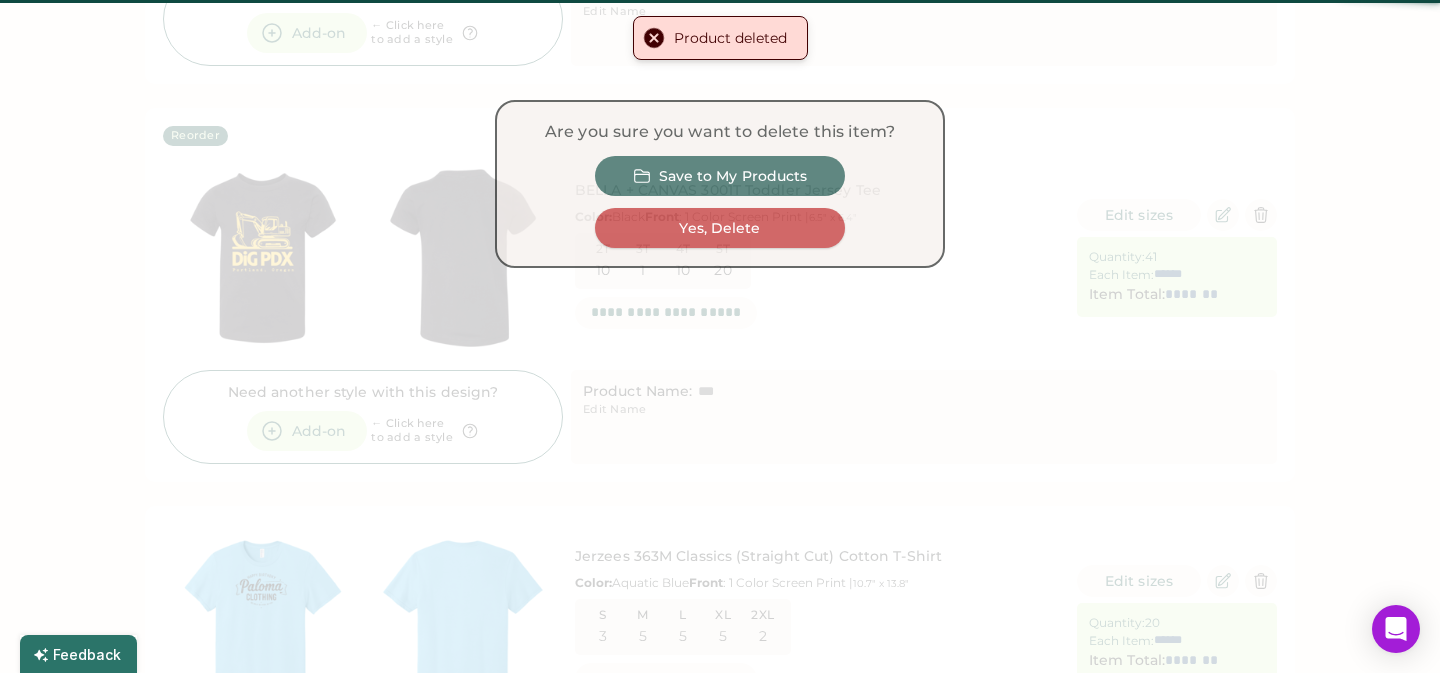 type on "******" 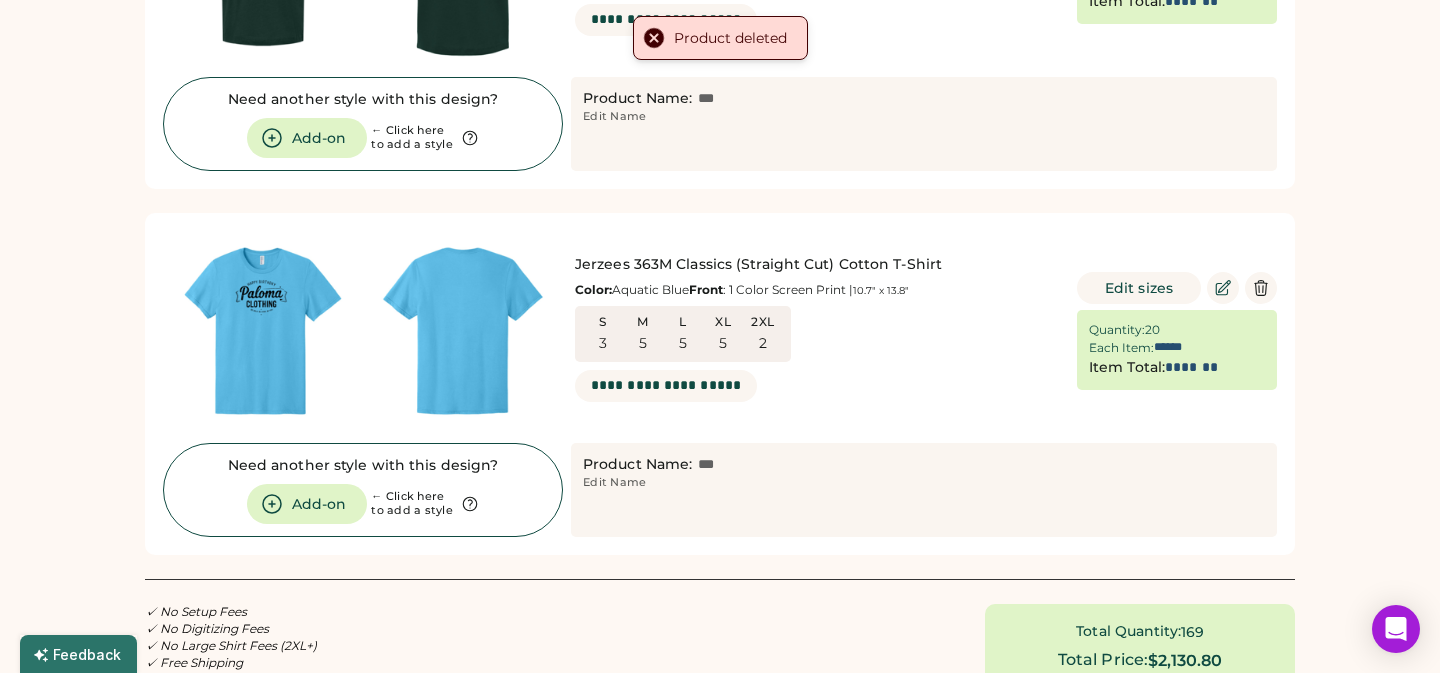 scroll, scrollTop: 2046, scrollLeft: 0, axis: vertical 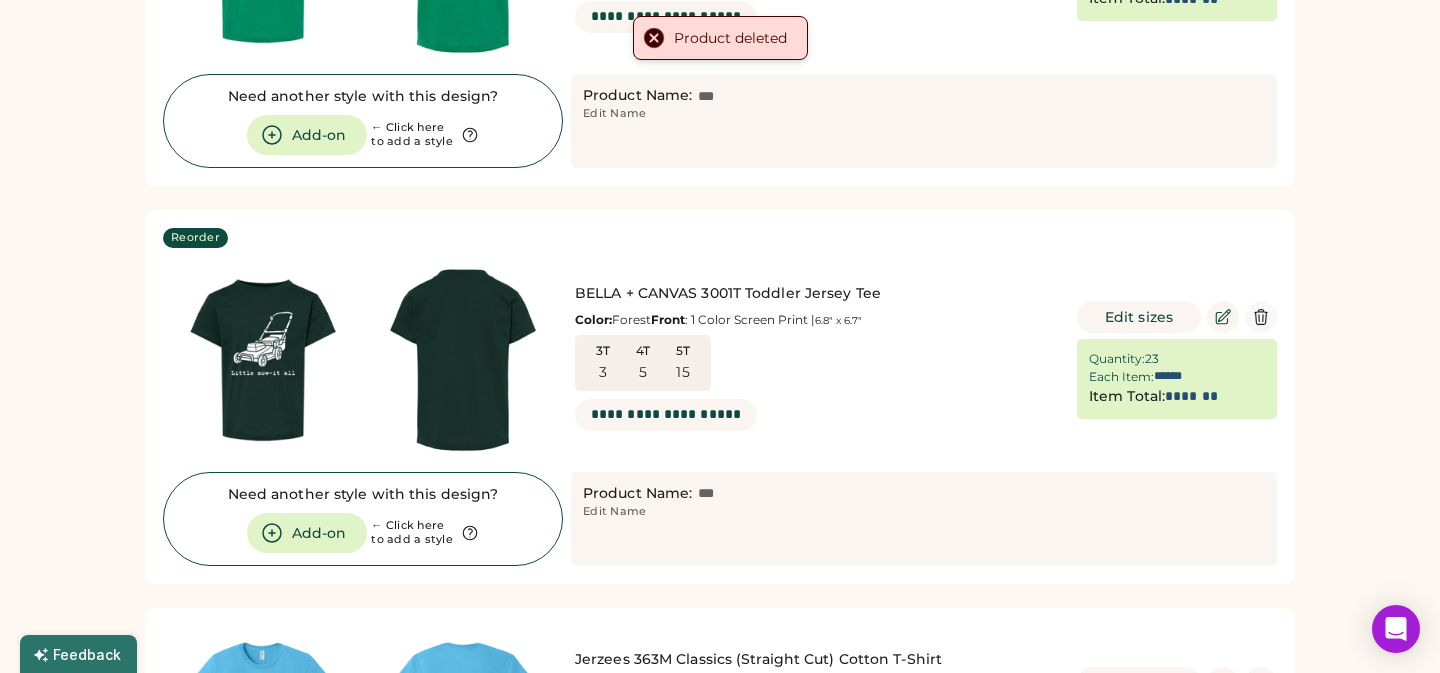 click 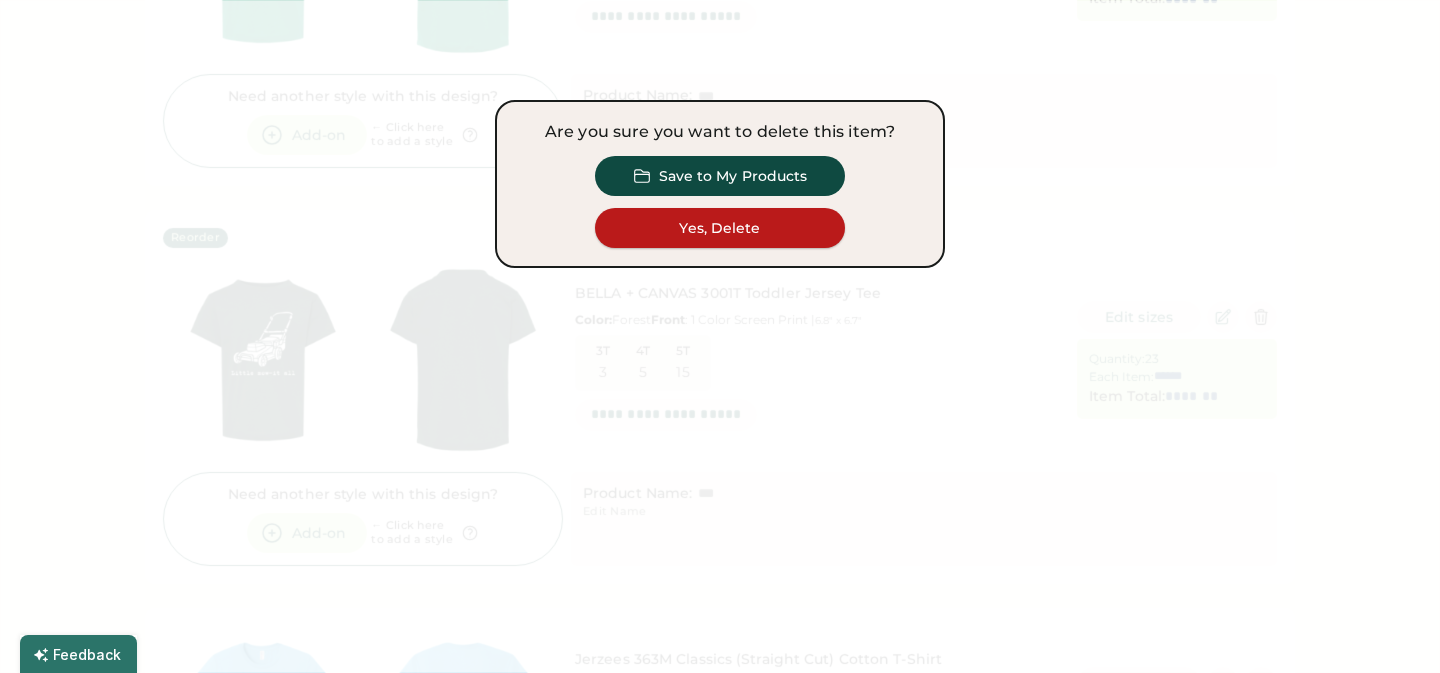 click on "Yes, Delete" at bounding box center (720, 228) 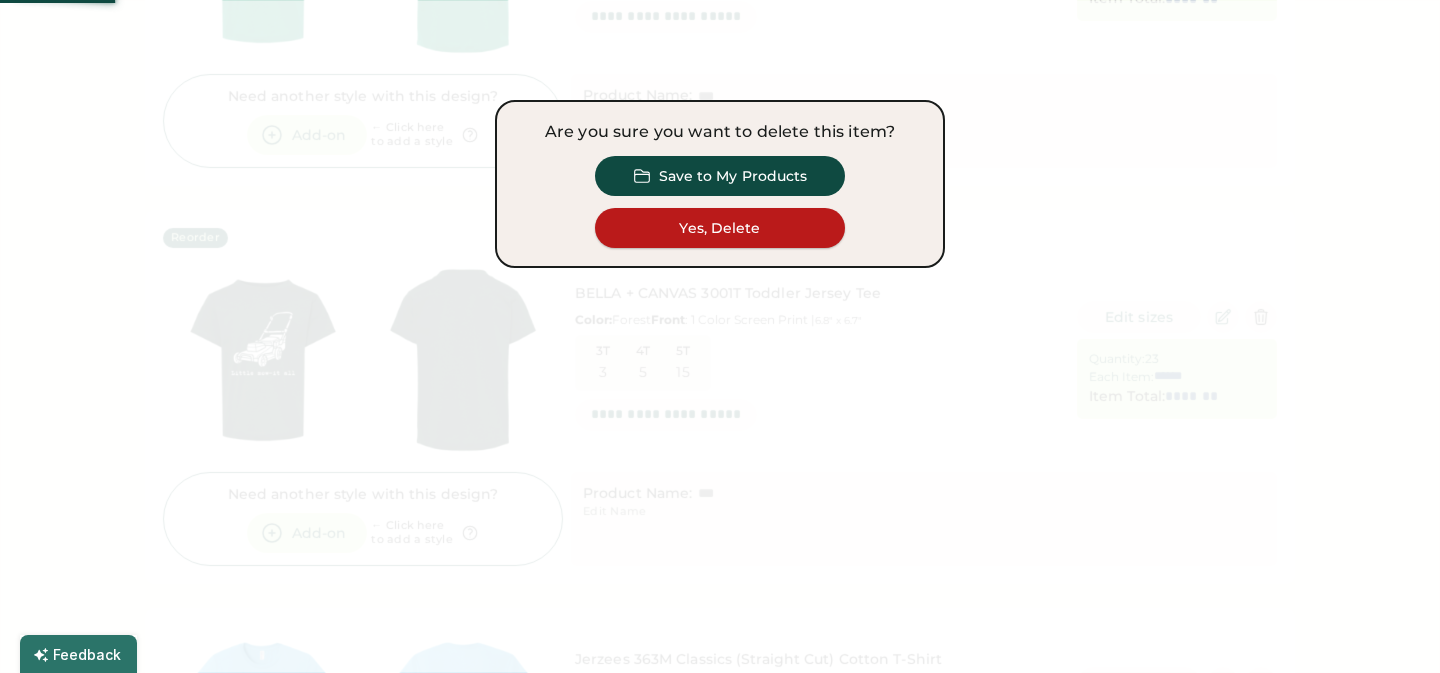 type on "******" 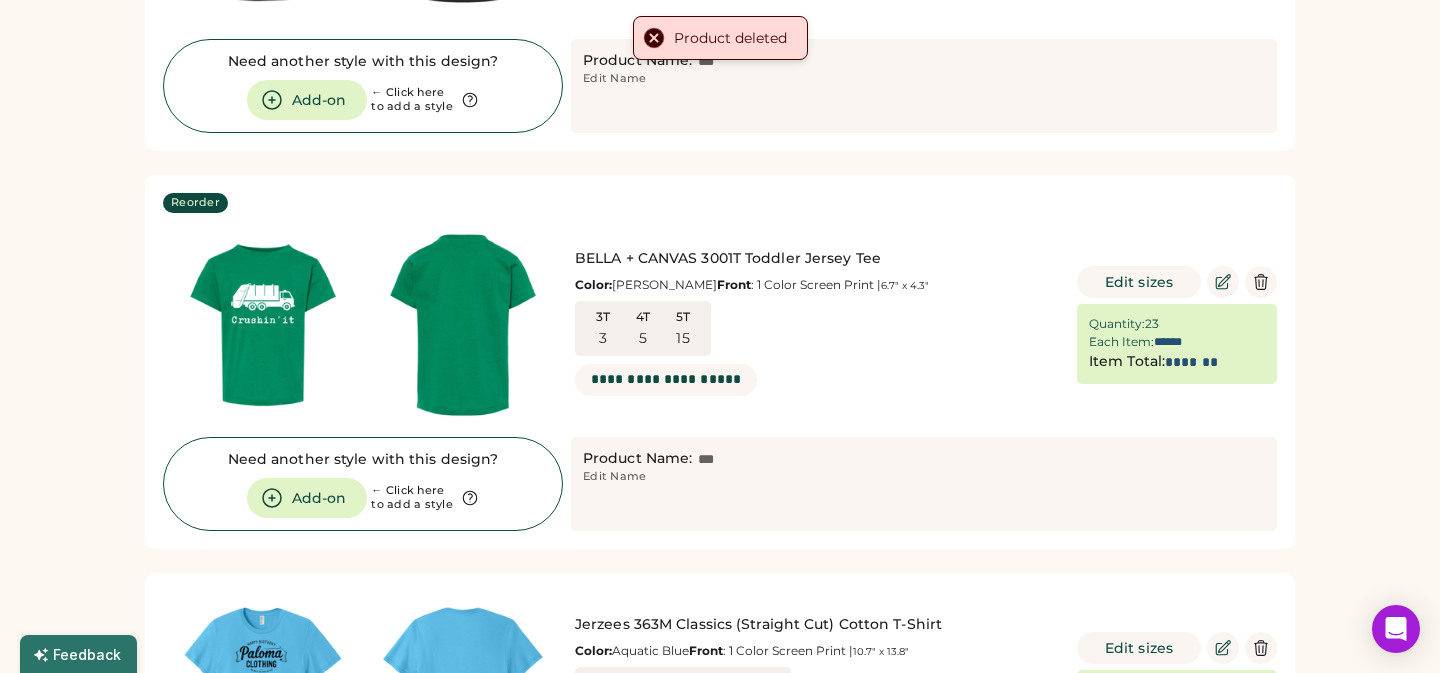 scroll, scrollTop: 1627, scrollLeft: 0, axis: vertical 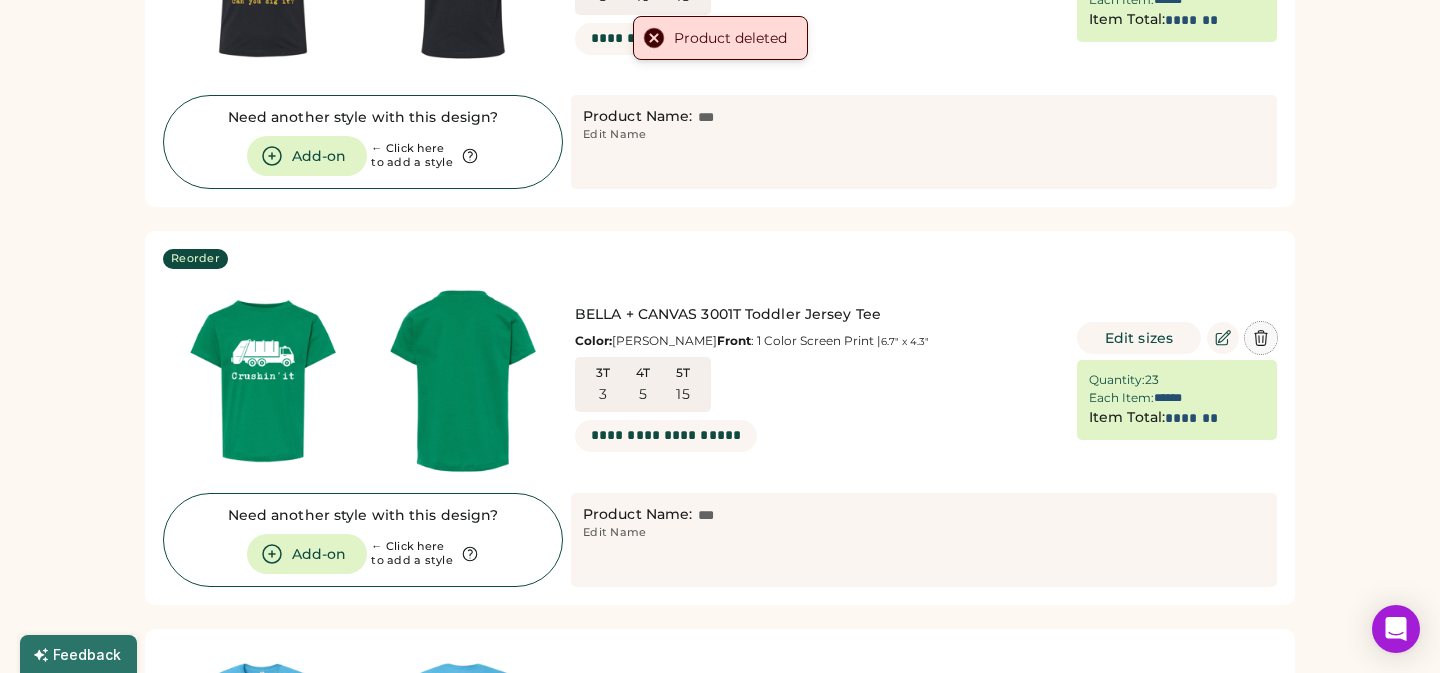 click 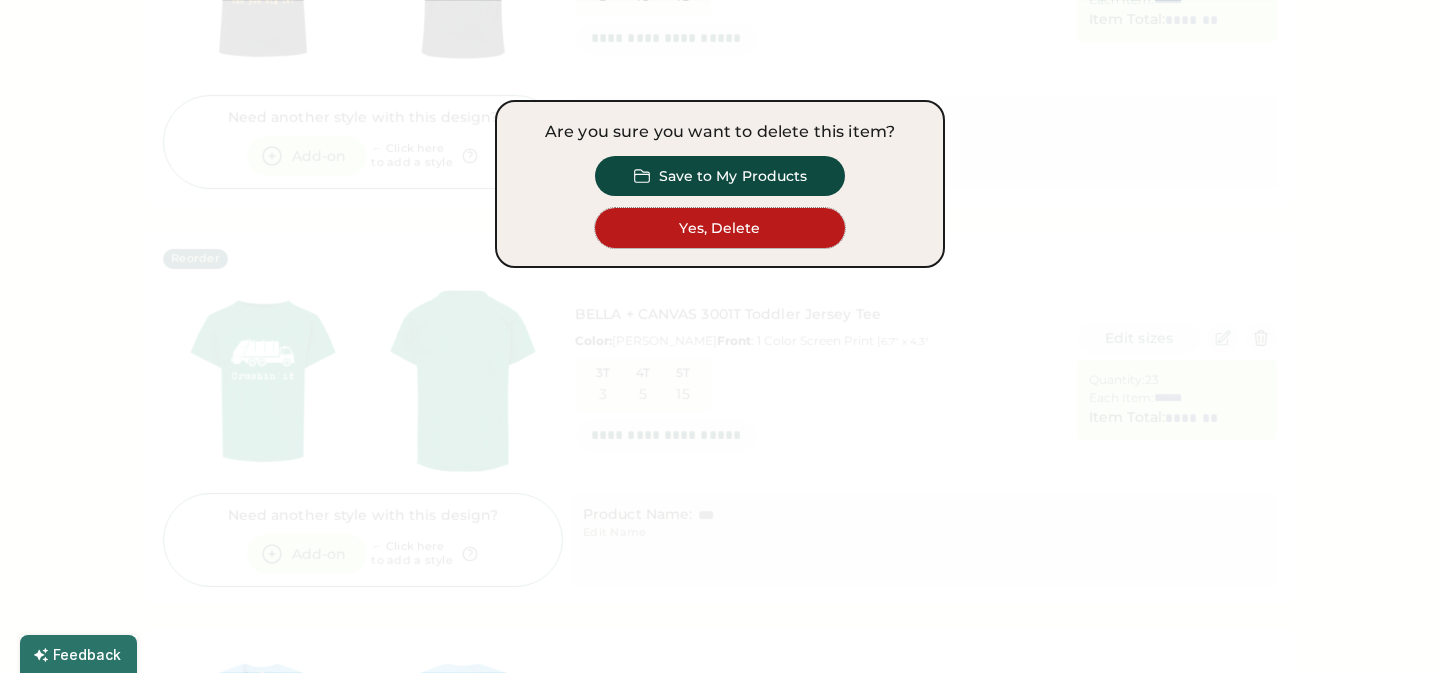 click on "Yes, Delete" at bounding box center [720, 228] 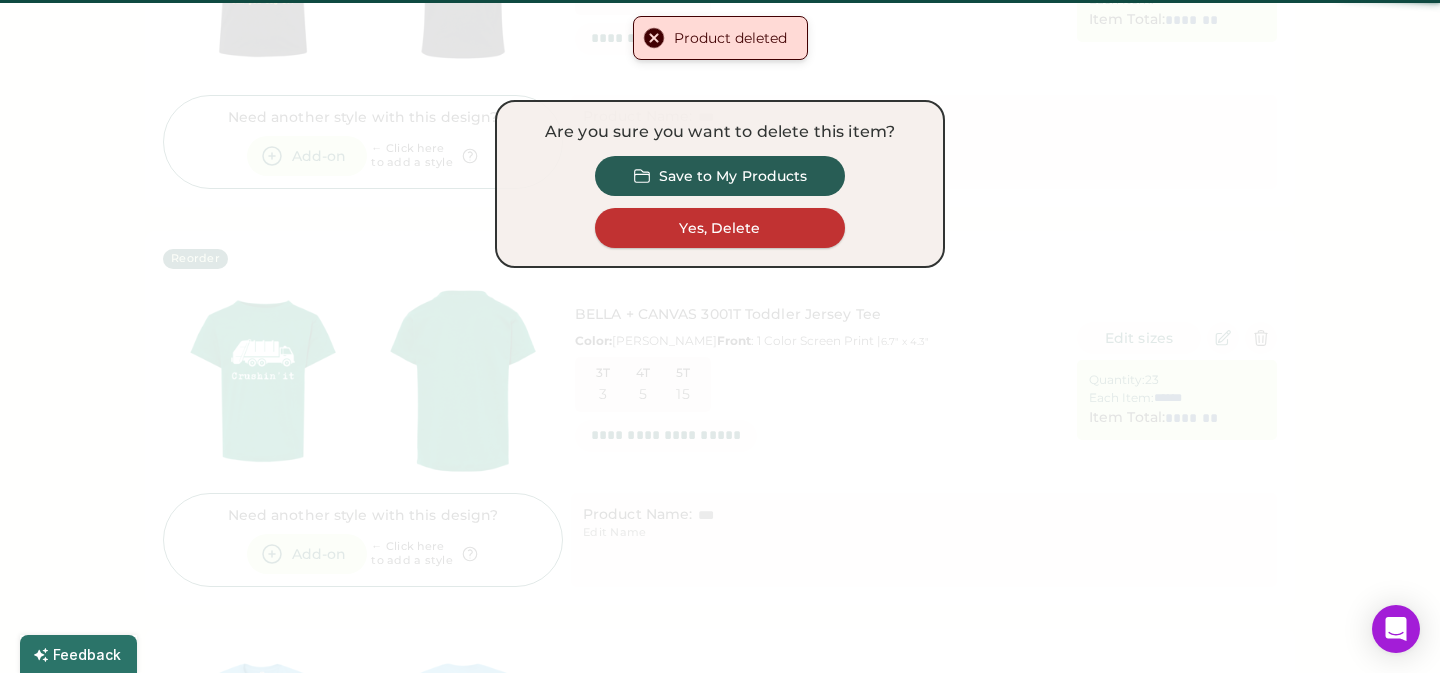 type on "******" 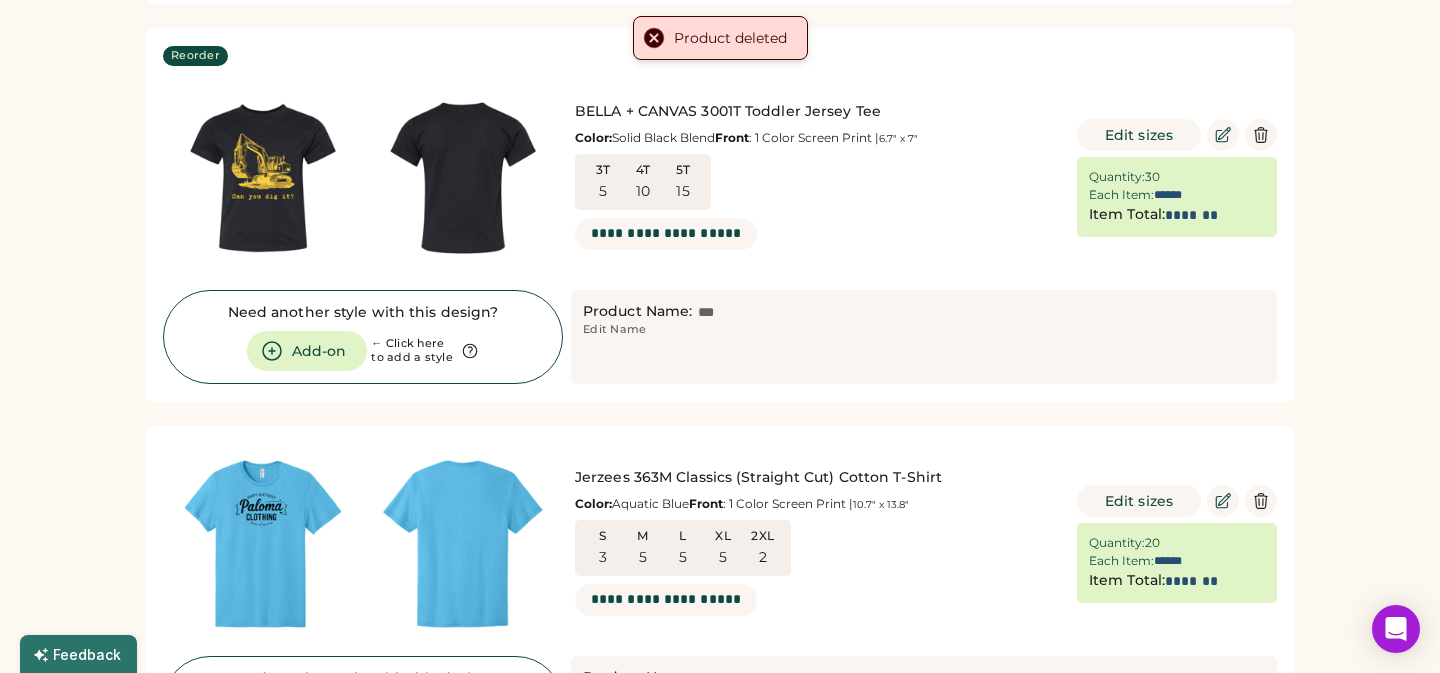 scroll, scrollTop: 1175, scrollLeft: 0, axis: vertical 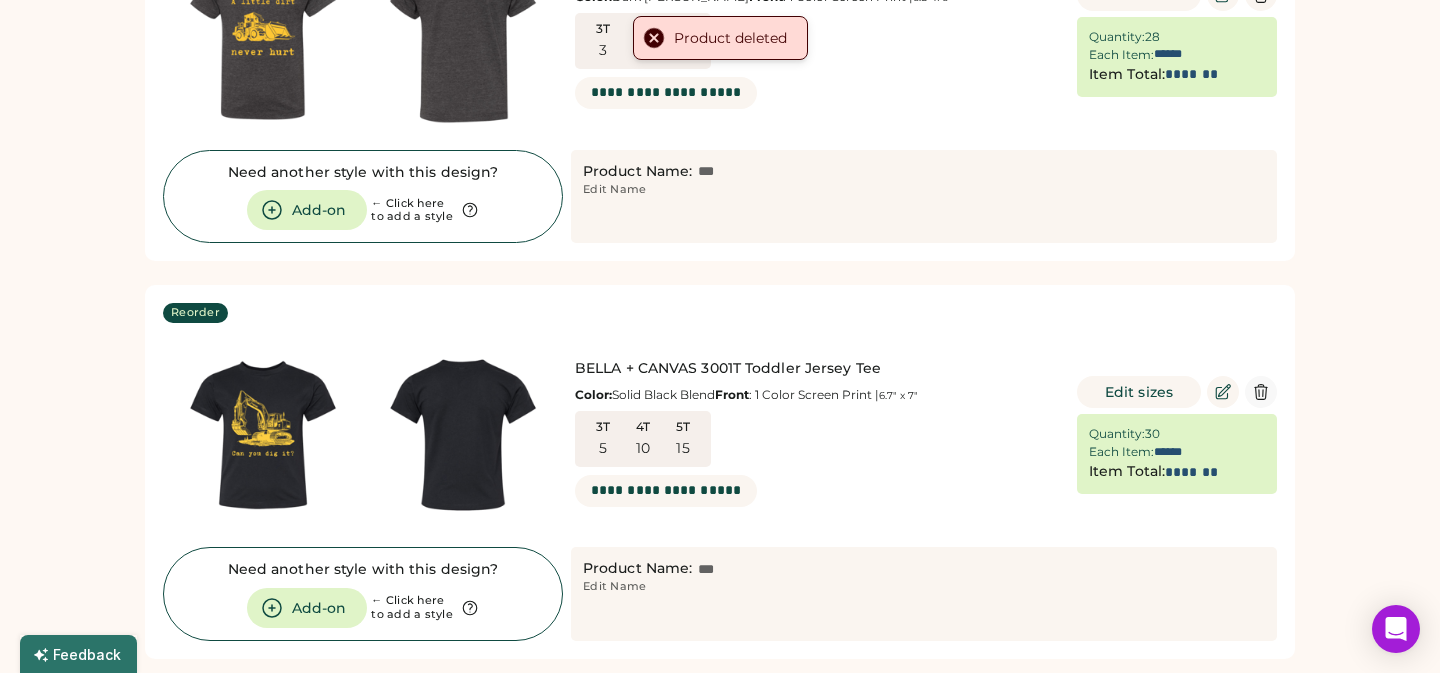 click 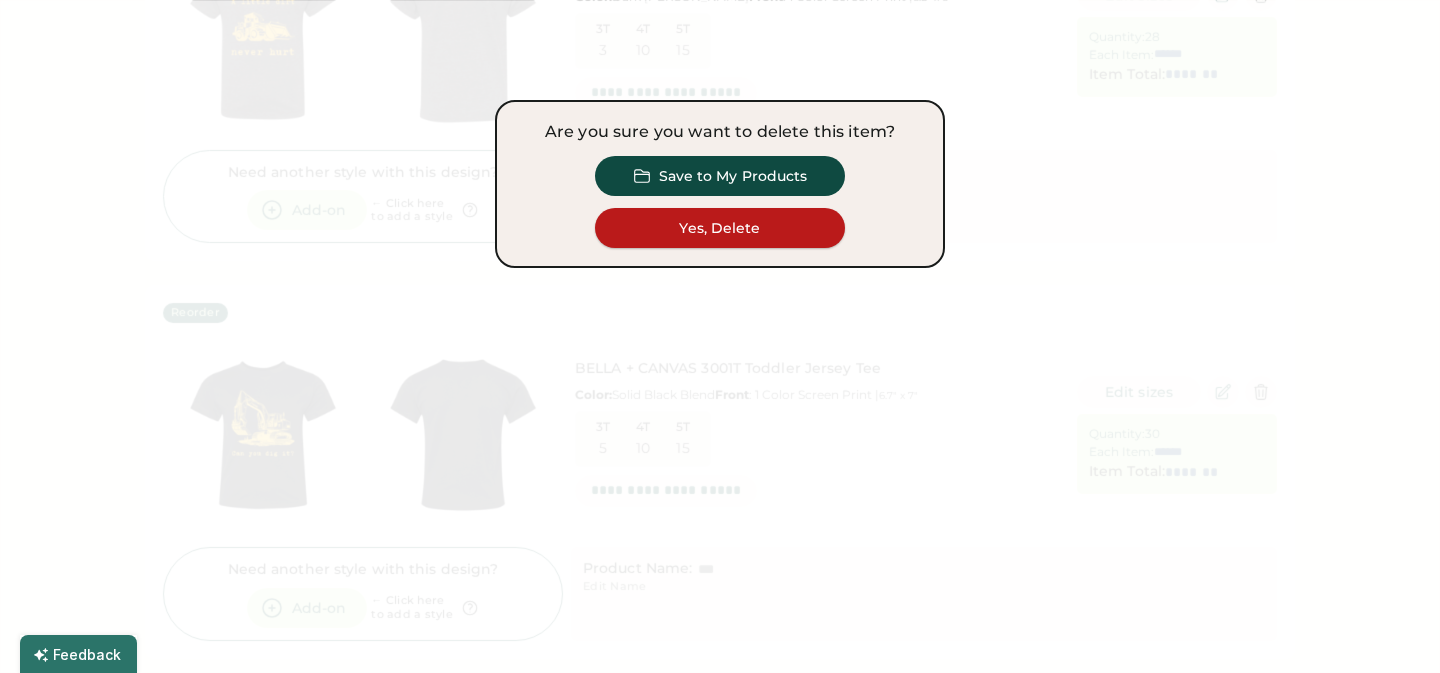 click on "Yes, Delete" at bounding box center [720, 228] 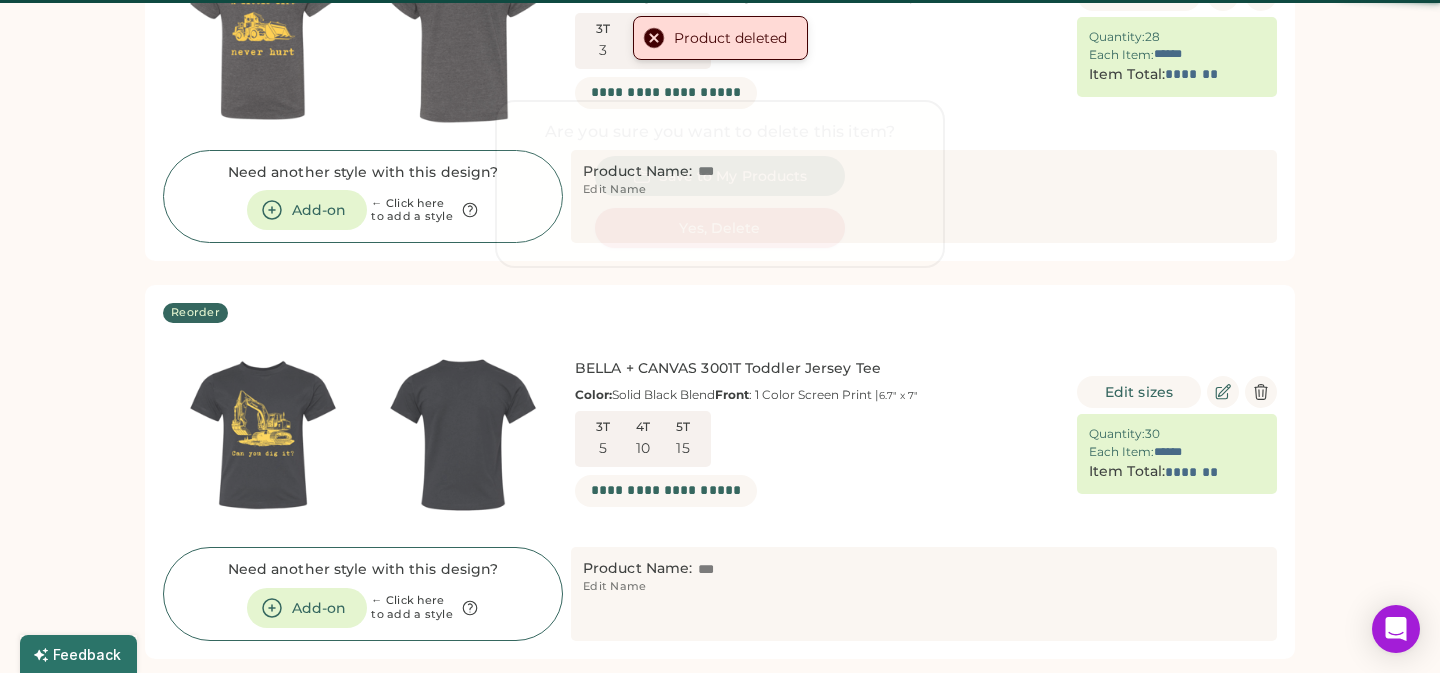type on "***" 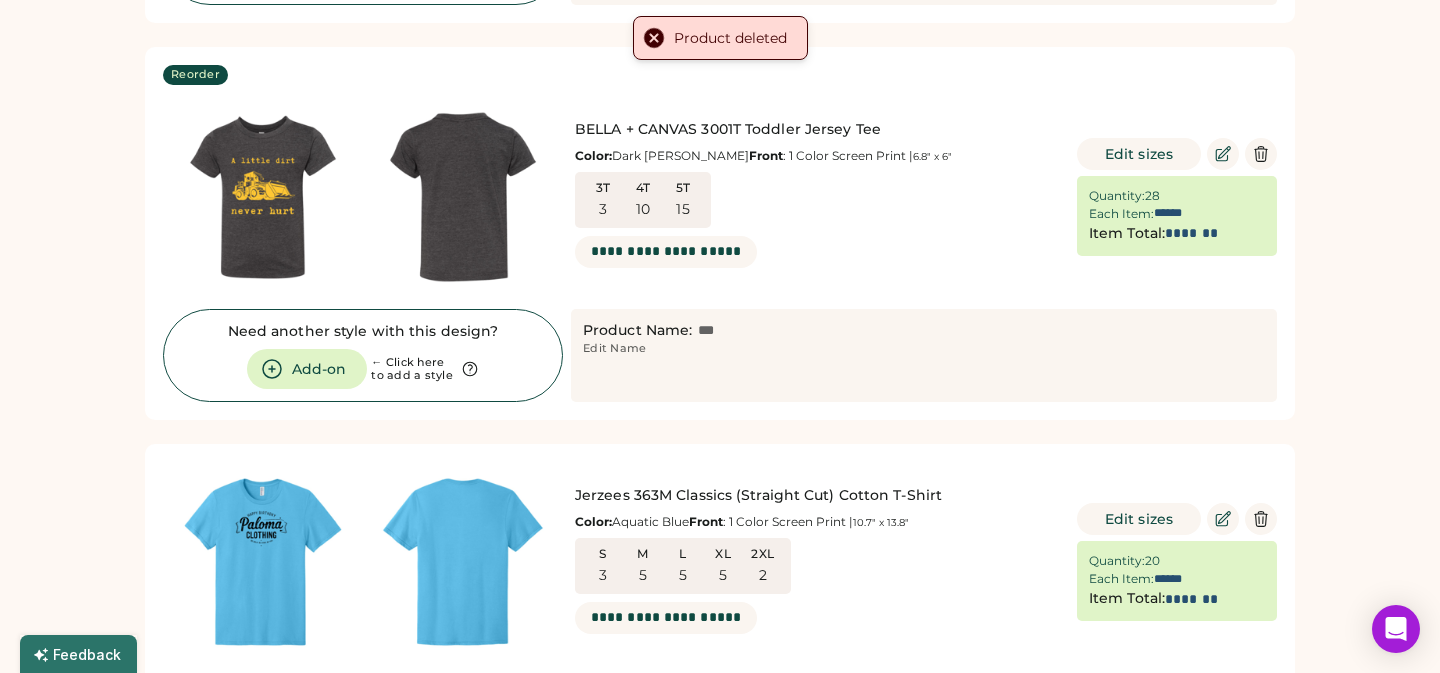 scroll, scrollTop: 1022, scrollLeft: 0, axis: vertical 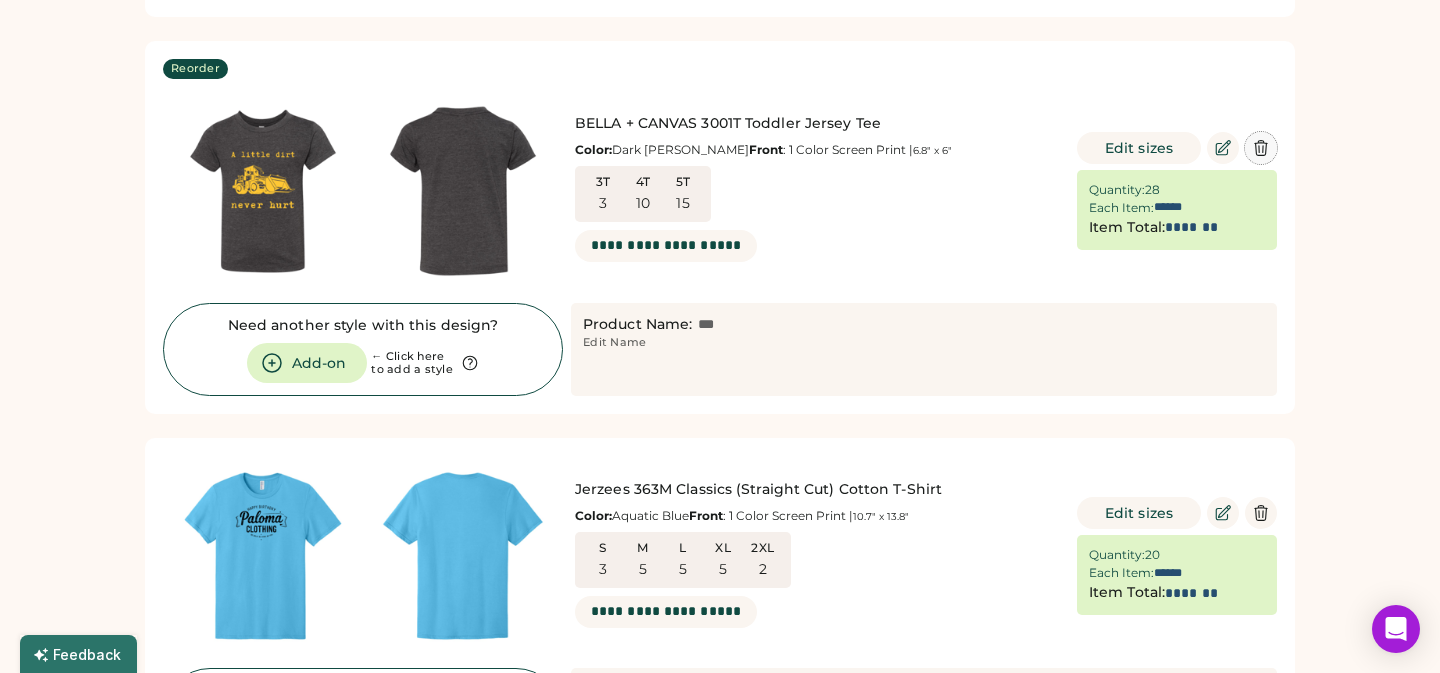 click 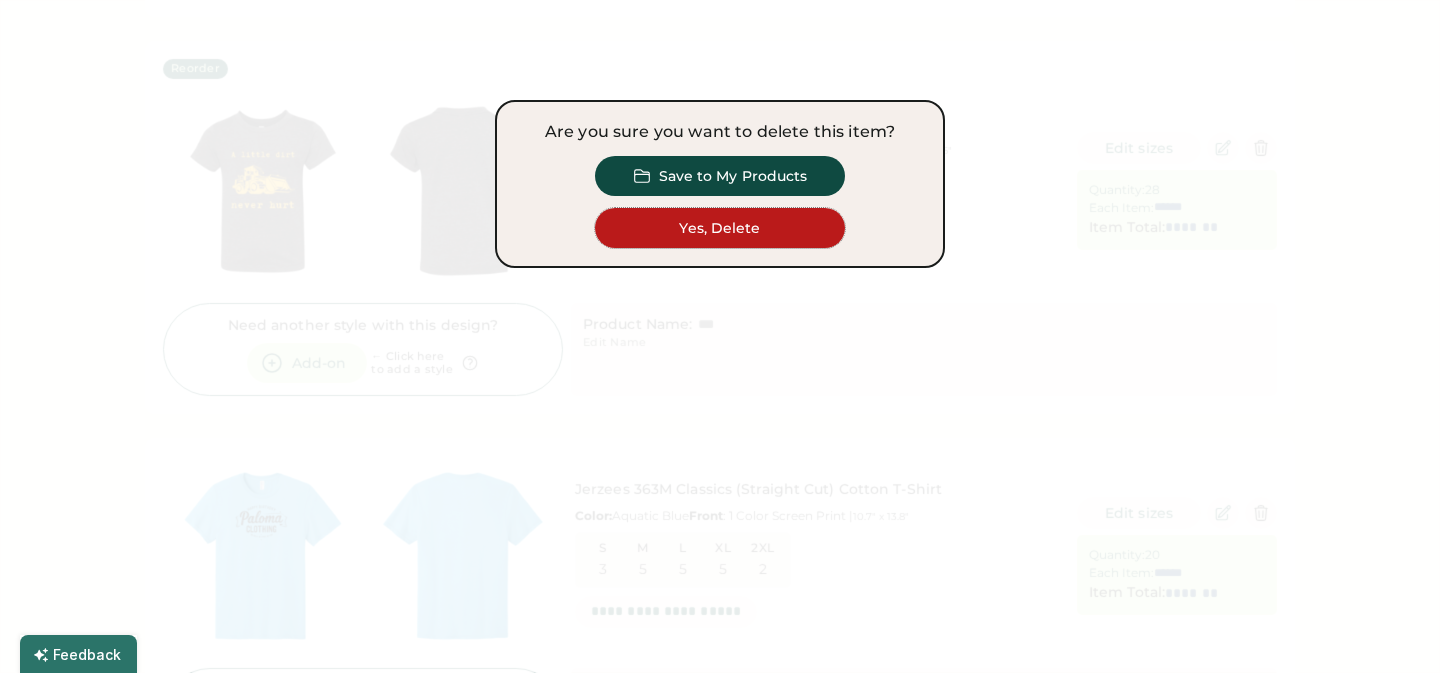 click on "Yes, Delete" at bounding box center (720, 228) 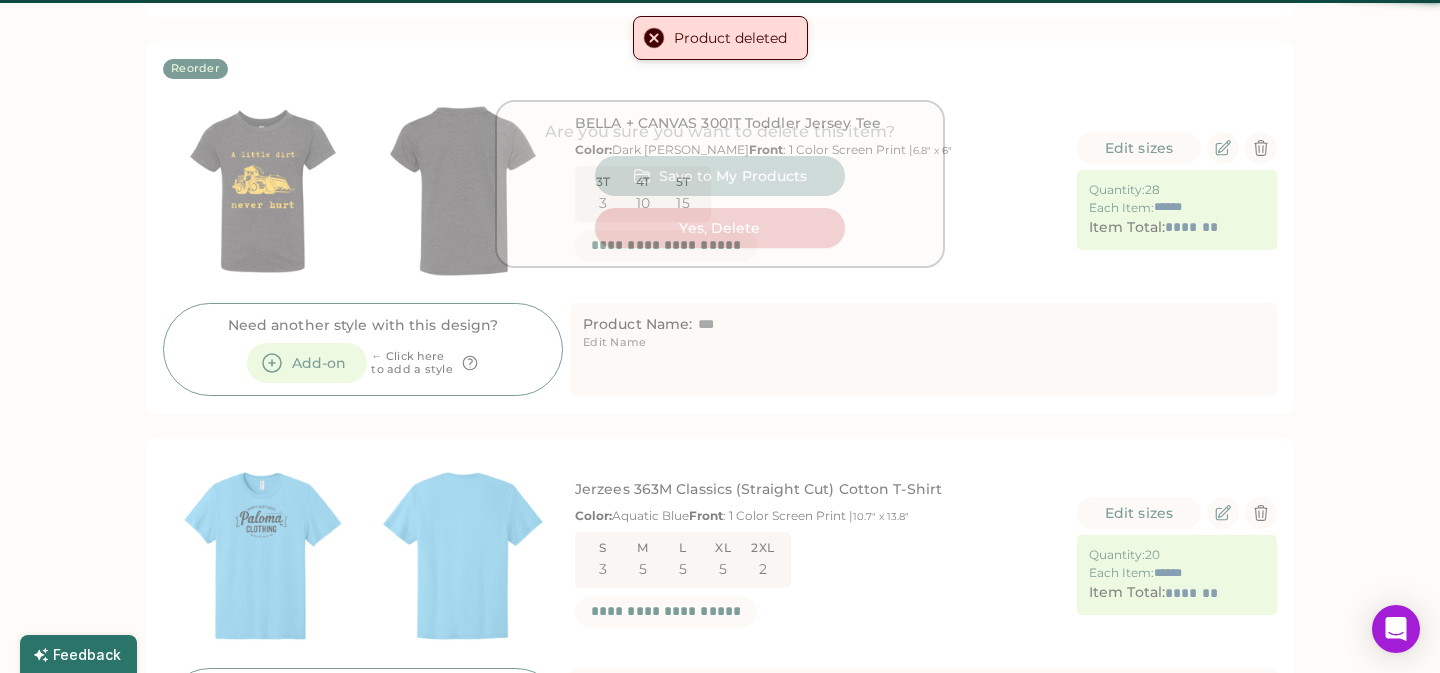 type on "******" 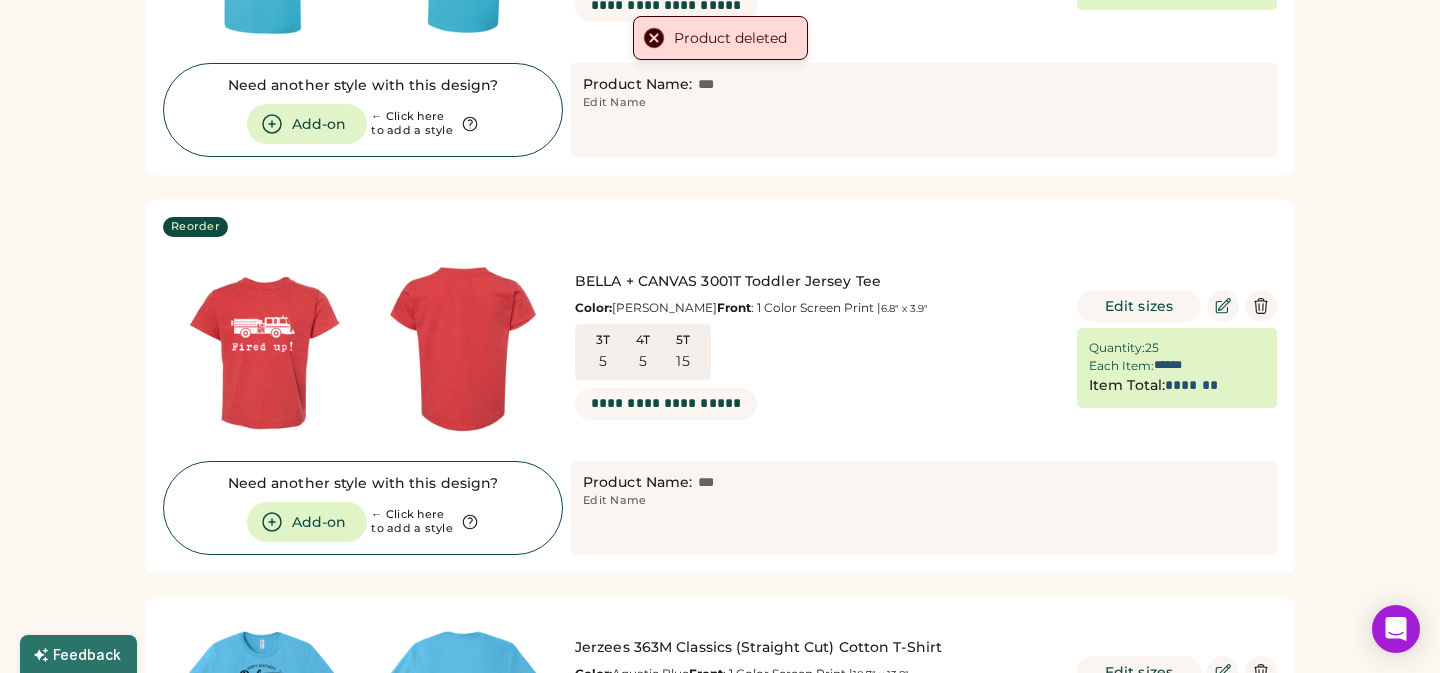 scroll, scrollTop: 381, scrollLeft: 0, axis: vertical 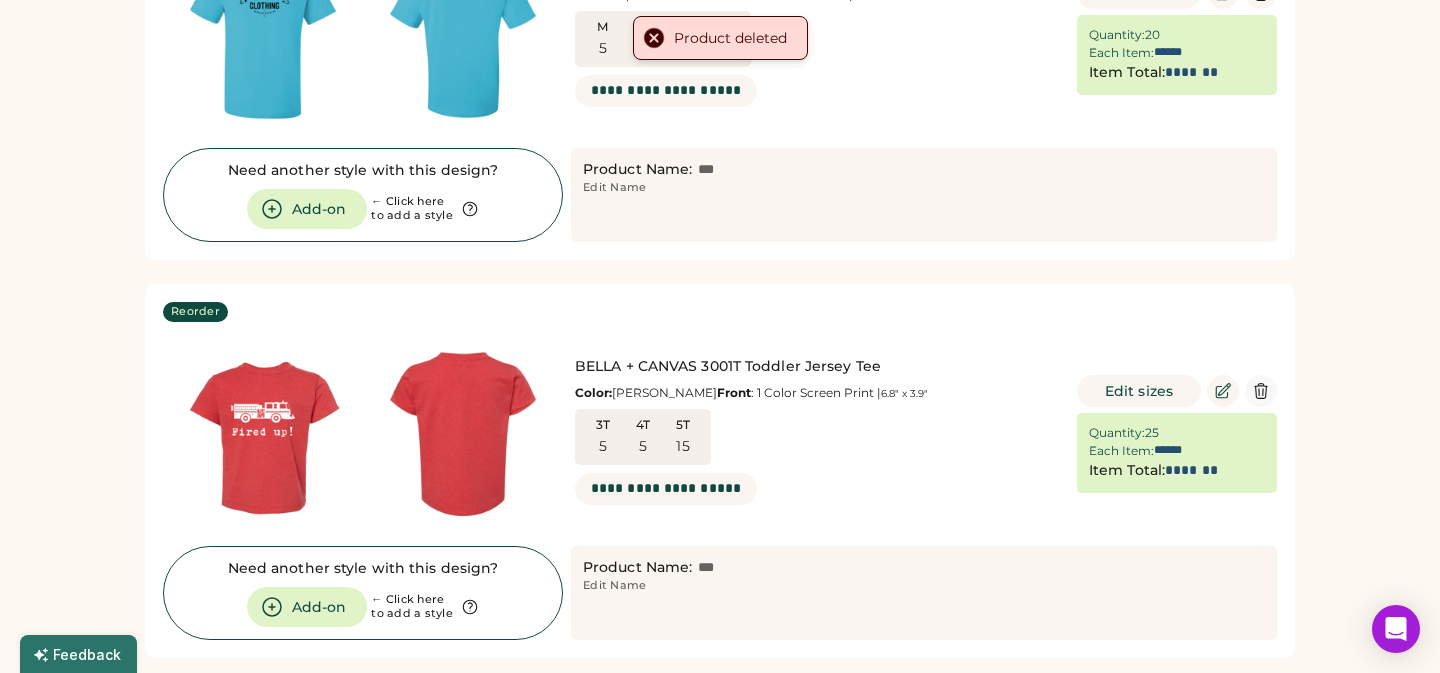 click 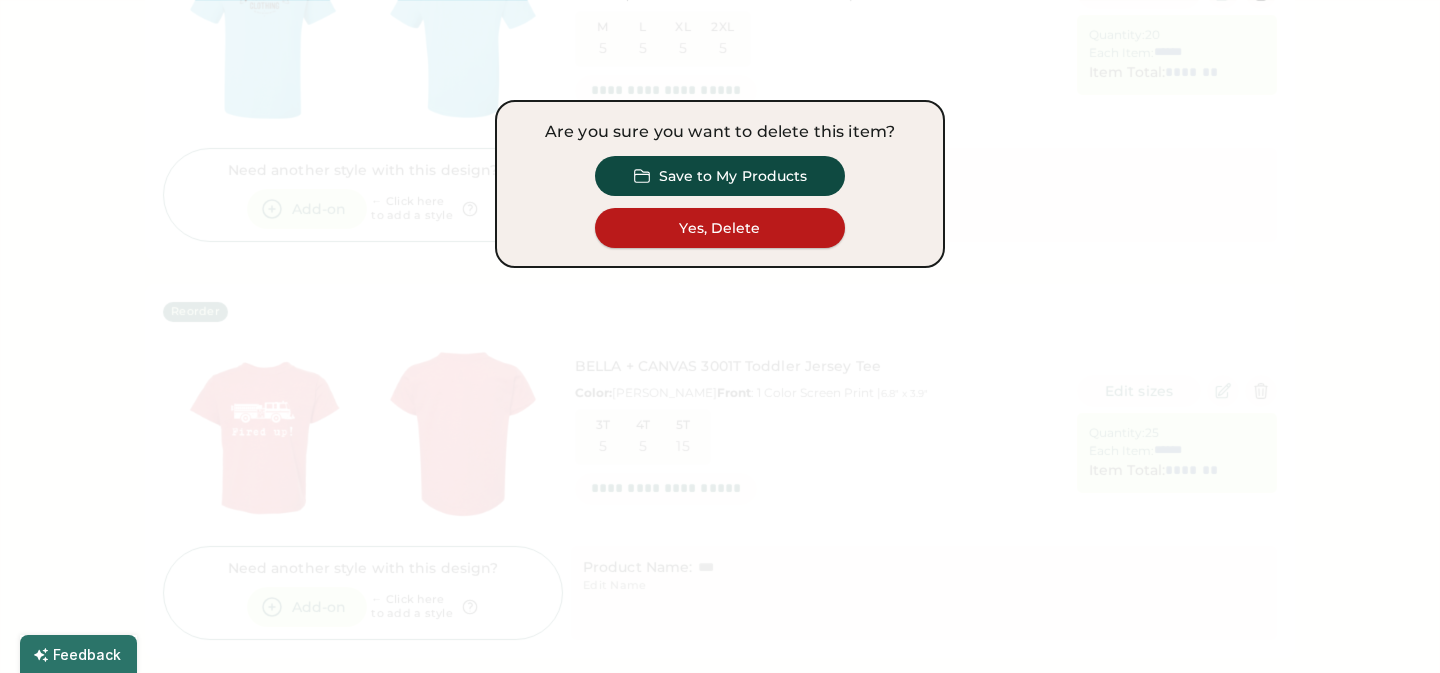 click on "Yes, Delete" at bounding box center (720, 228) 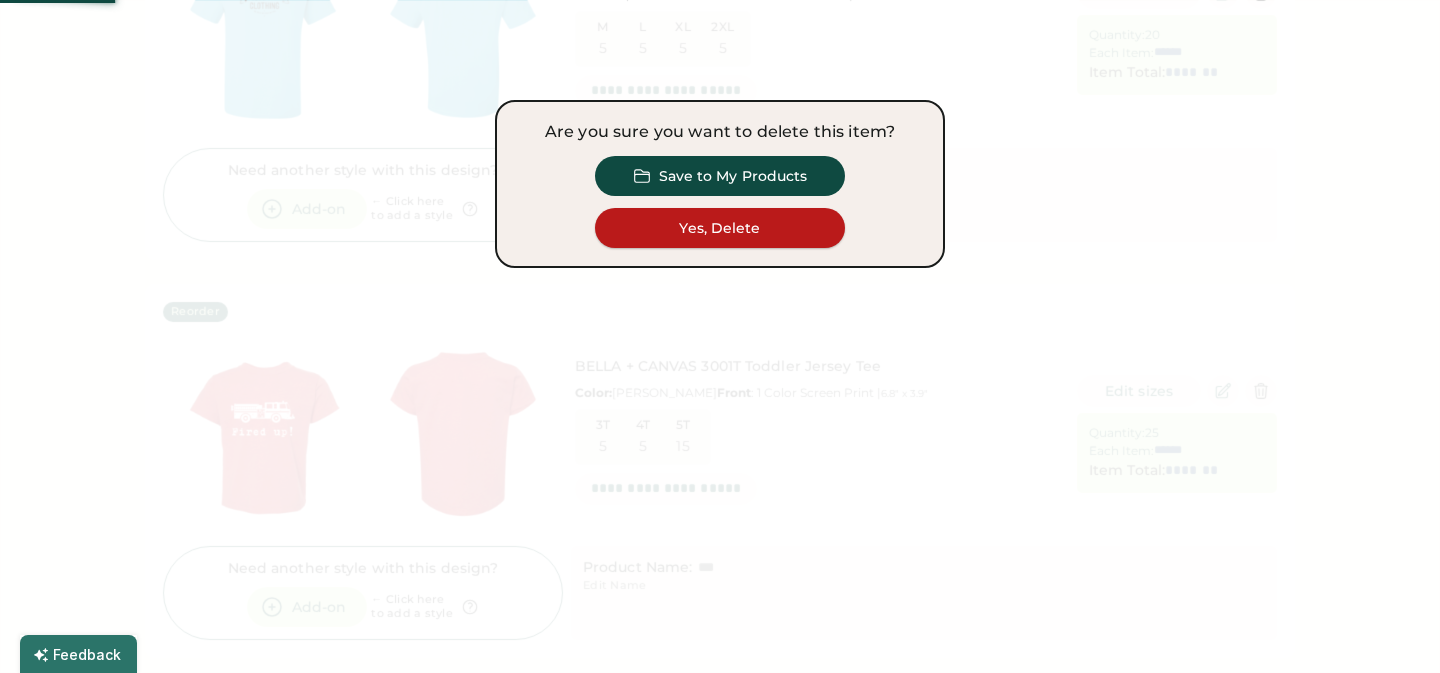 type on "******" 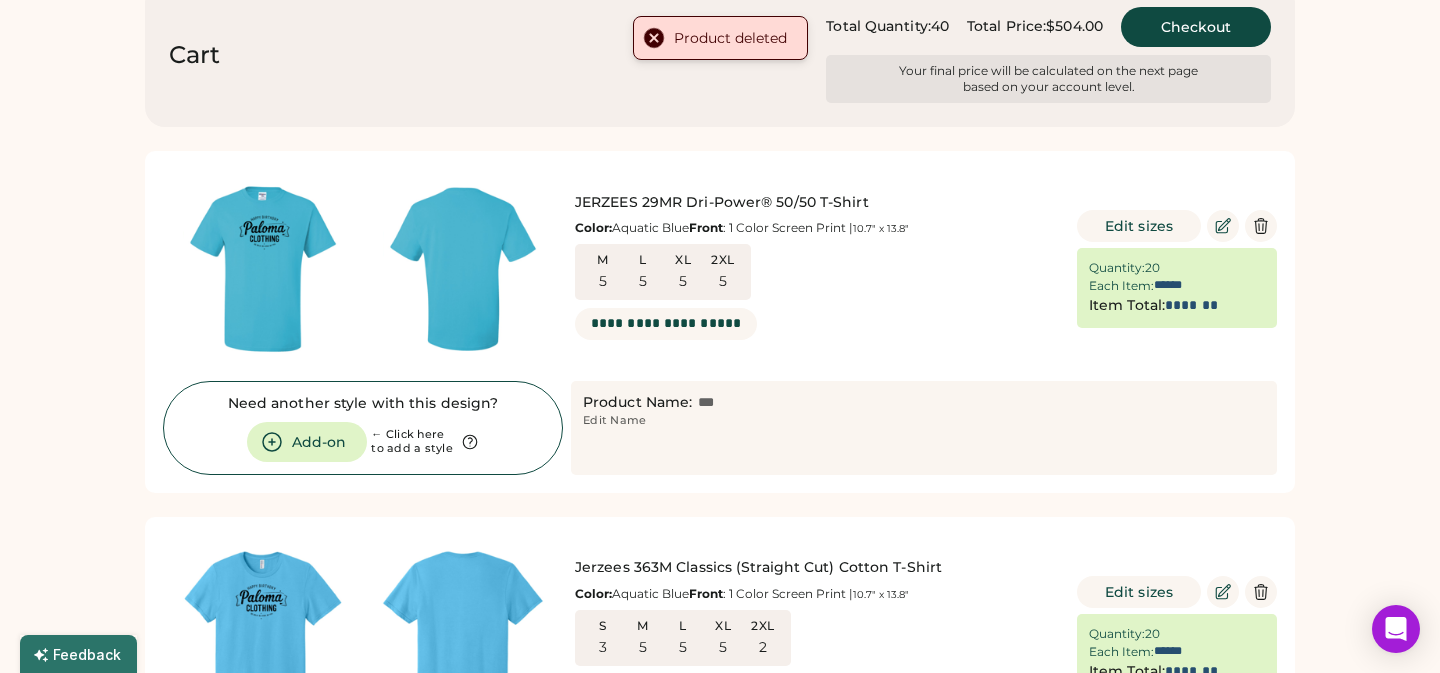 scroll, scrollTop: 0, scrollLeft: 0, axis: both 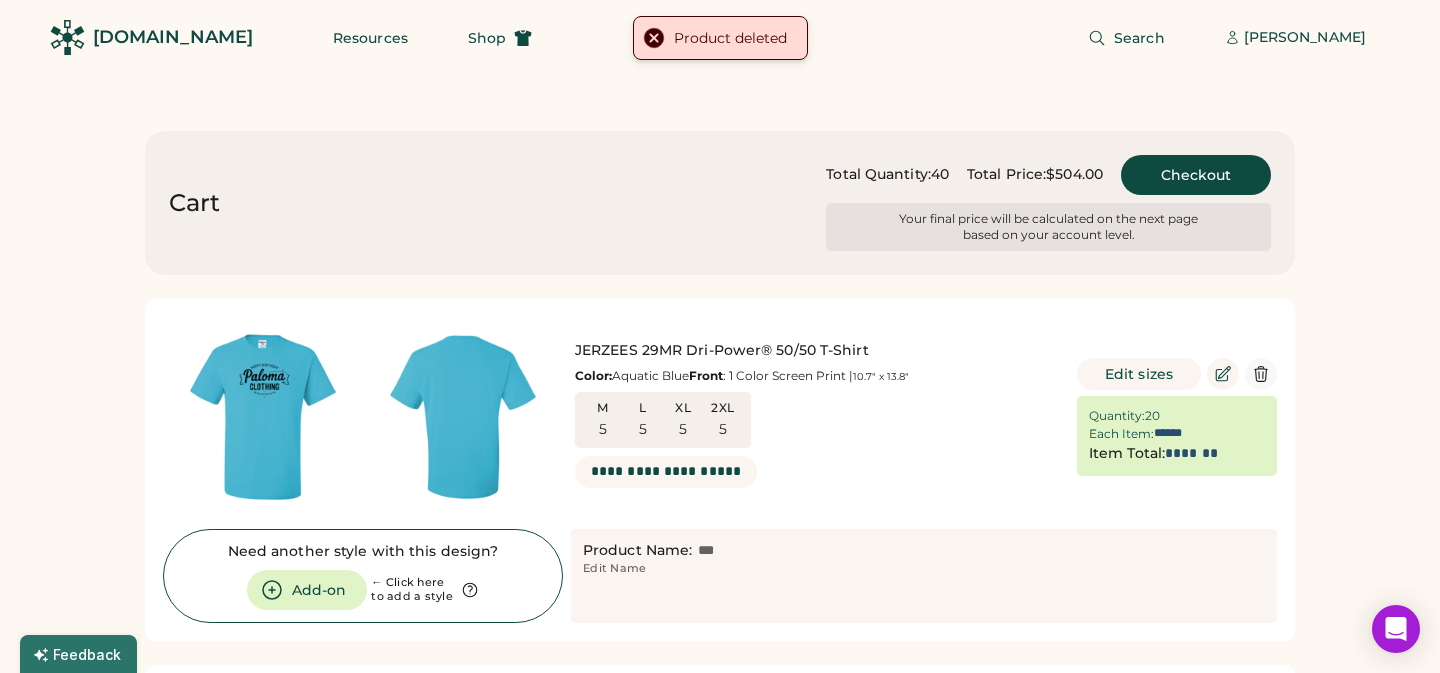 click 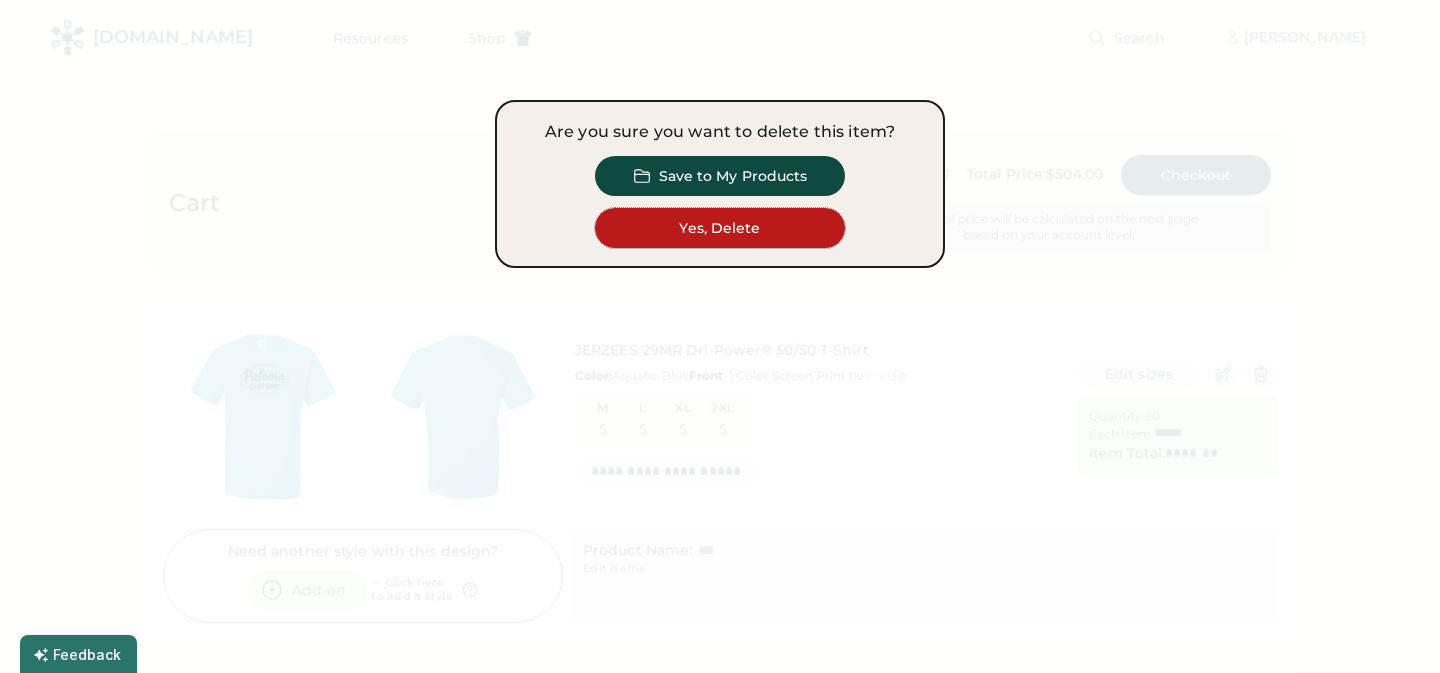 click on "Yes, Delete" at bounding box center [720, 228] 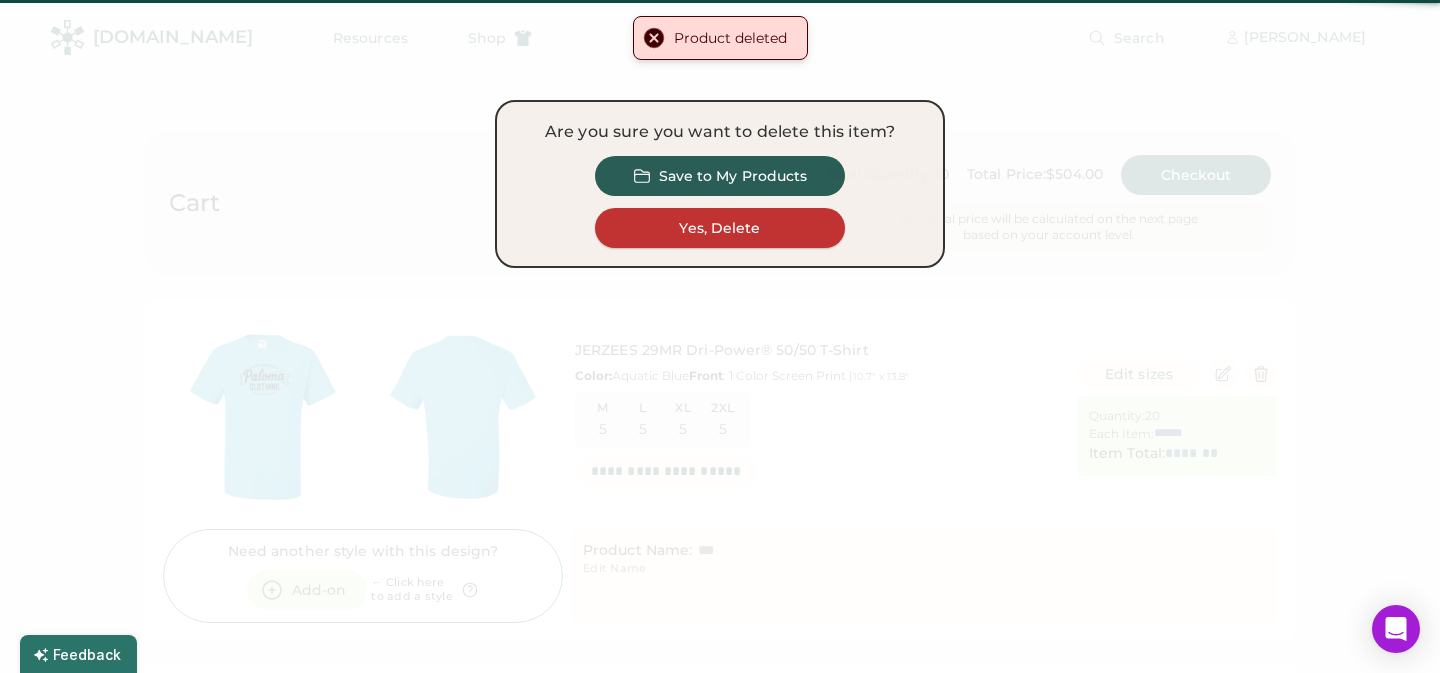 type on "******" 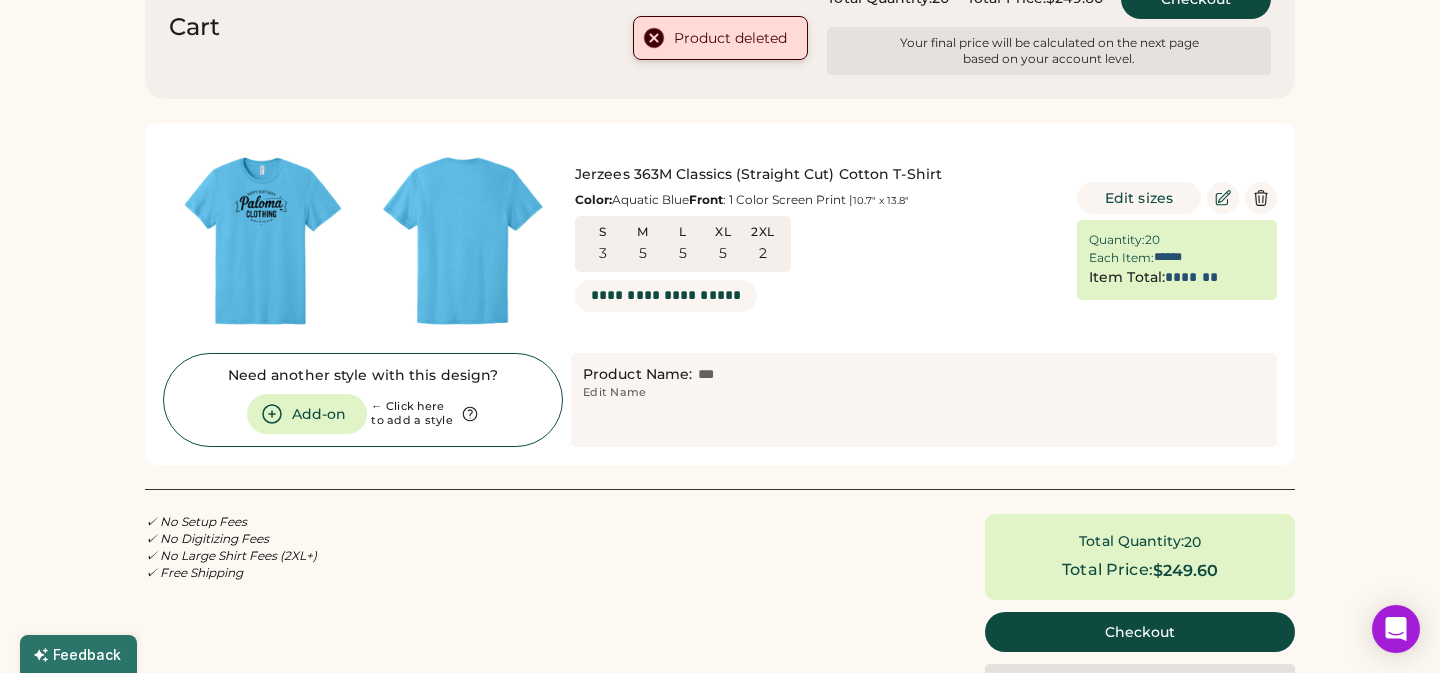 scroll, scrollTop: 182, scrollLeft: 0, axis: vertical 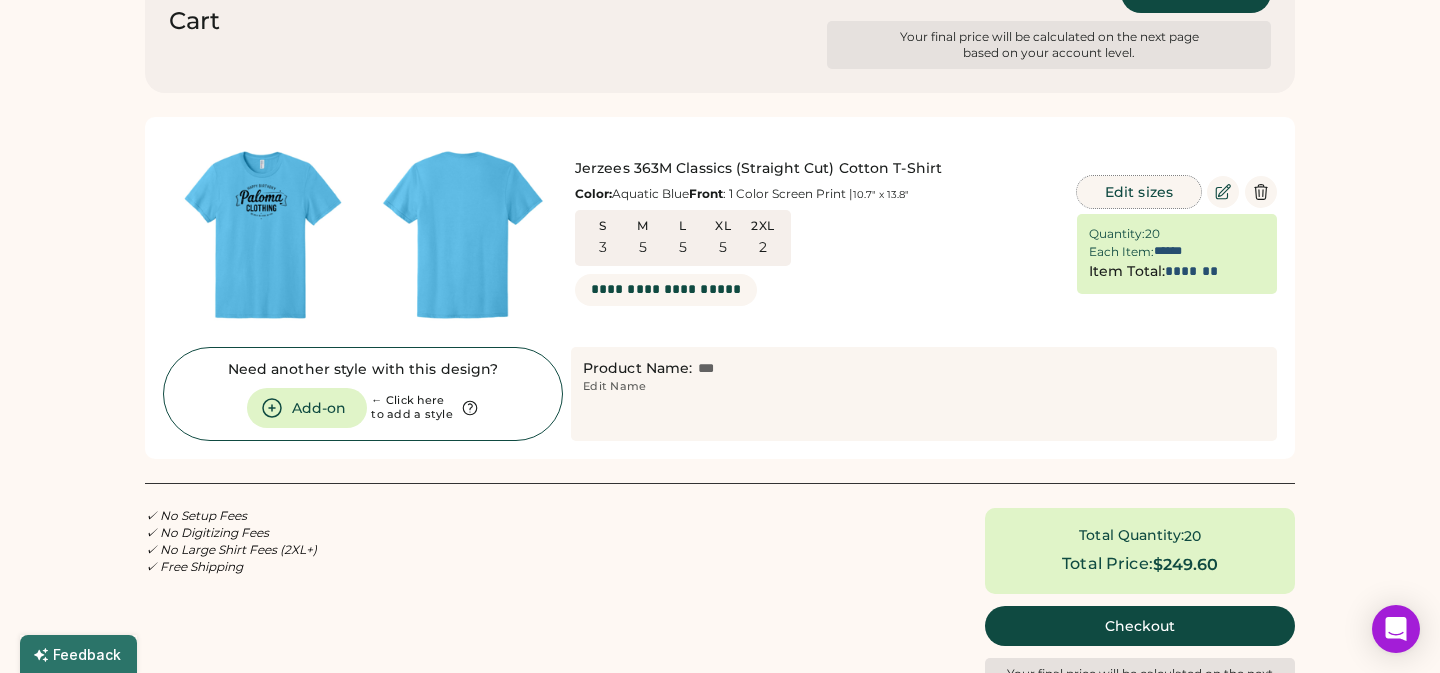 click on "Edit sizes" at bounding box center [1139, 192] 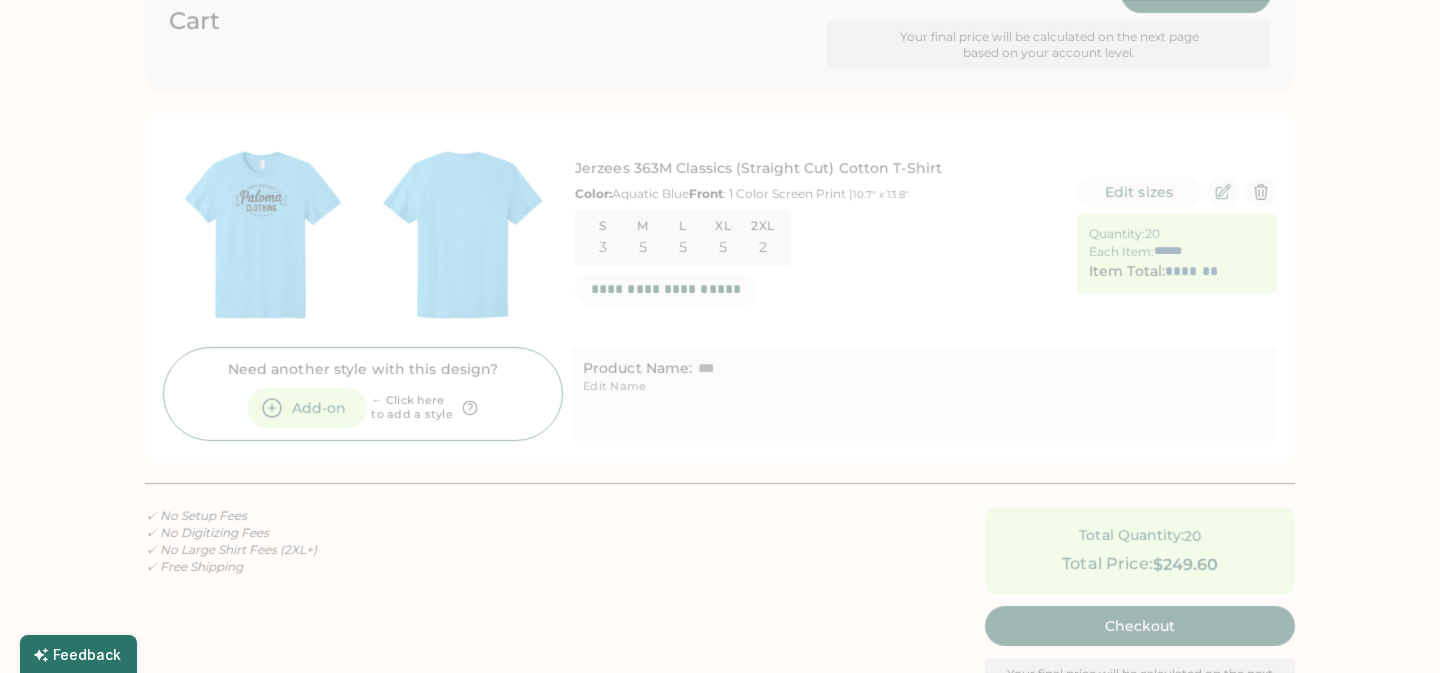 scroll, scrollTop: 0, scrollLeft: 43, axis: horizontal 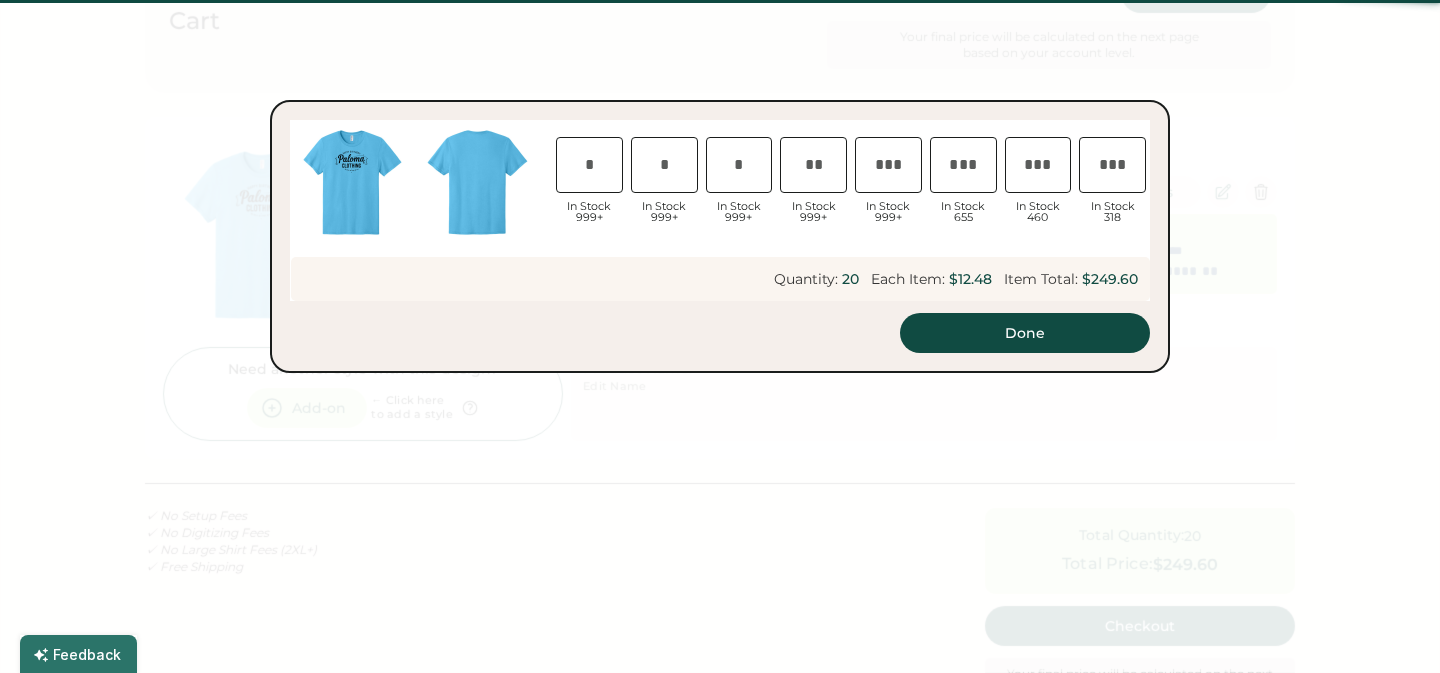 type on "*" 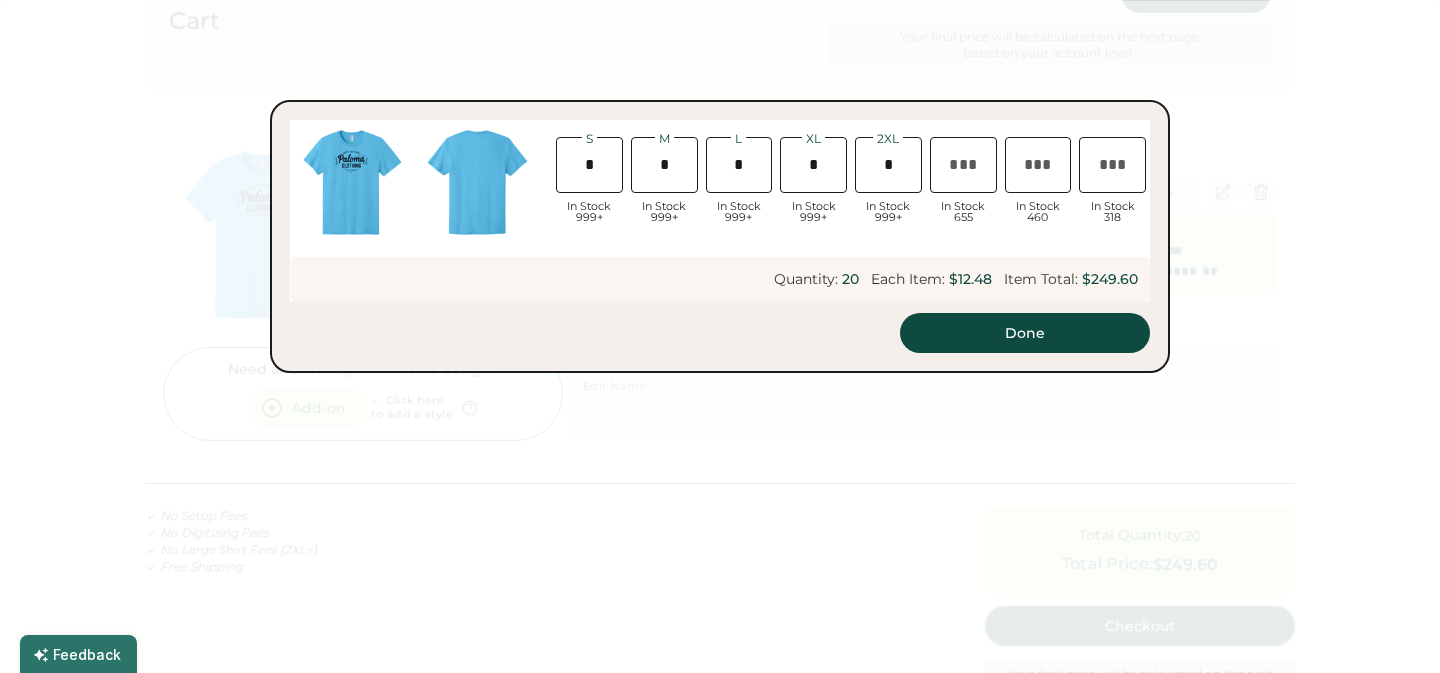 click at bounding box center (589, 165) 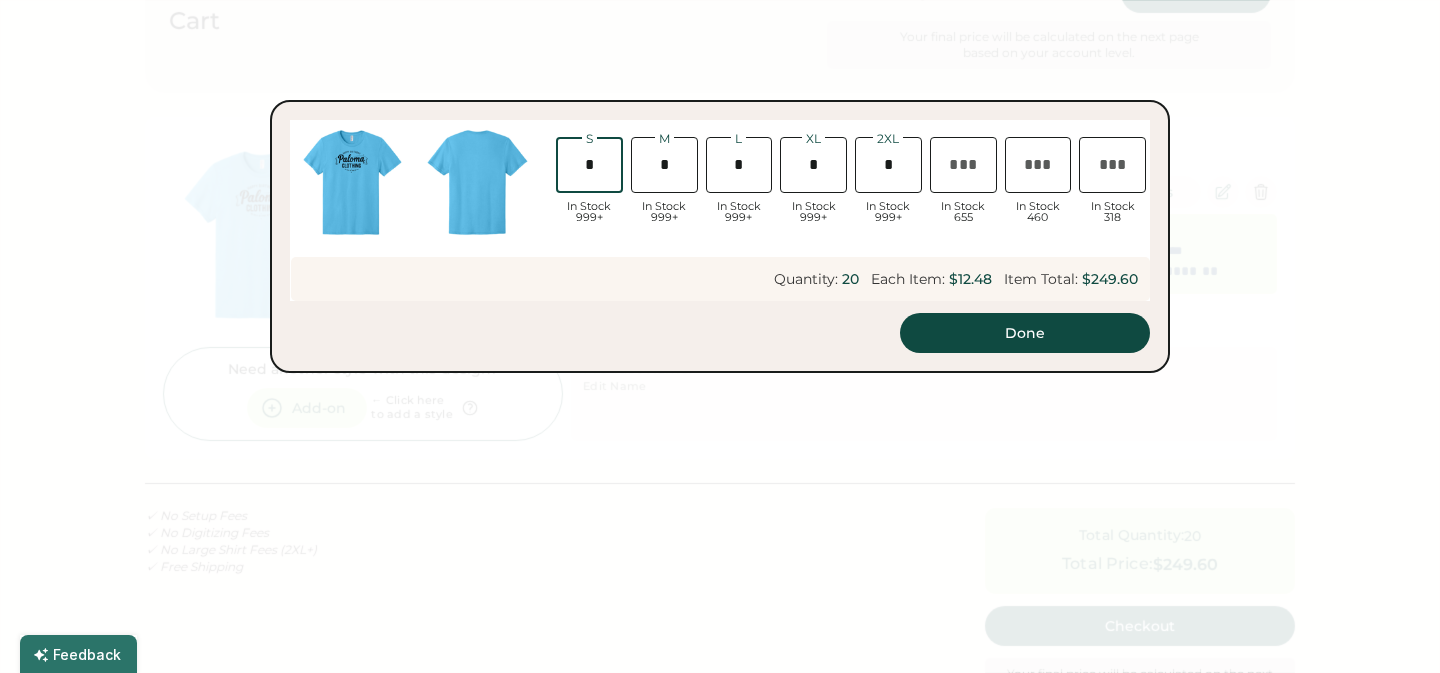drag, startPoint x: 602, startPoint y: 162, endPoint x: 578, endPoint y: 162, distance: 24 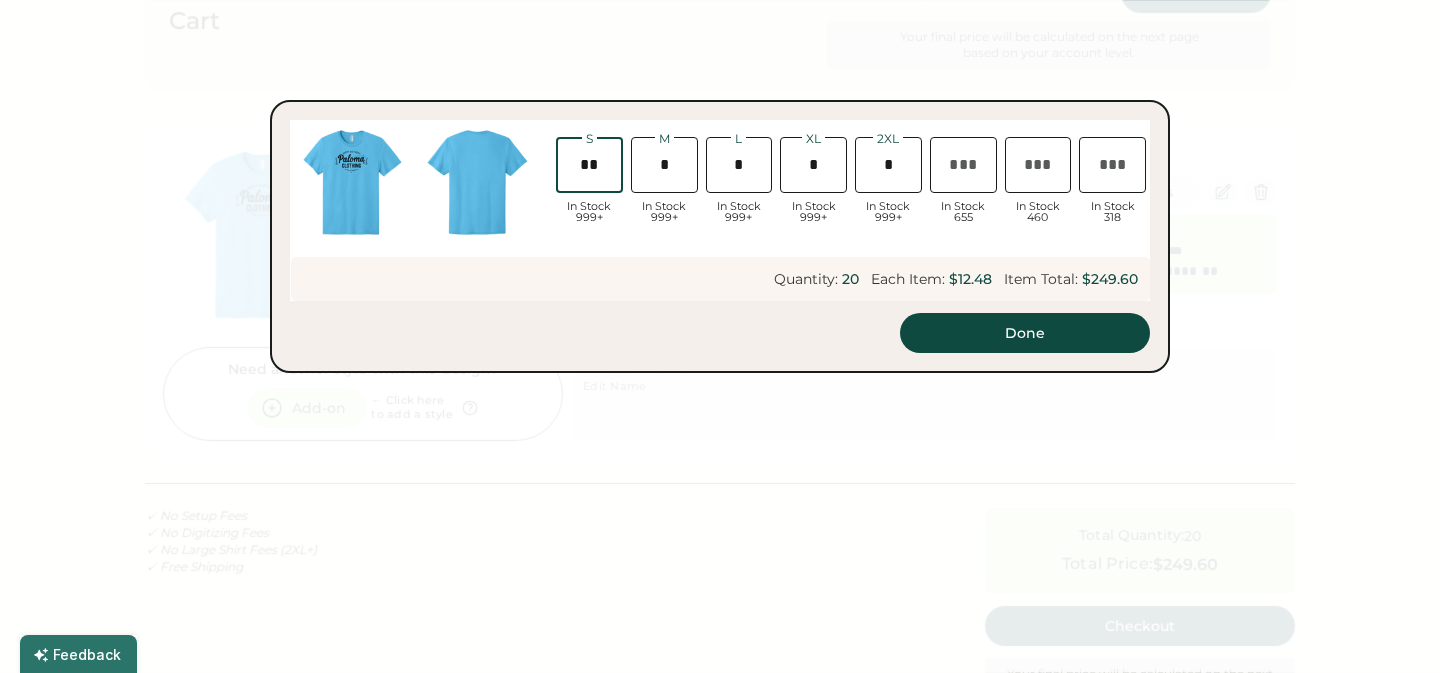 type on "**" 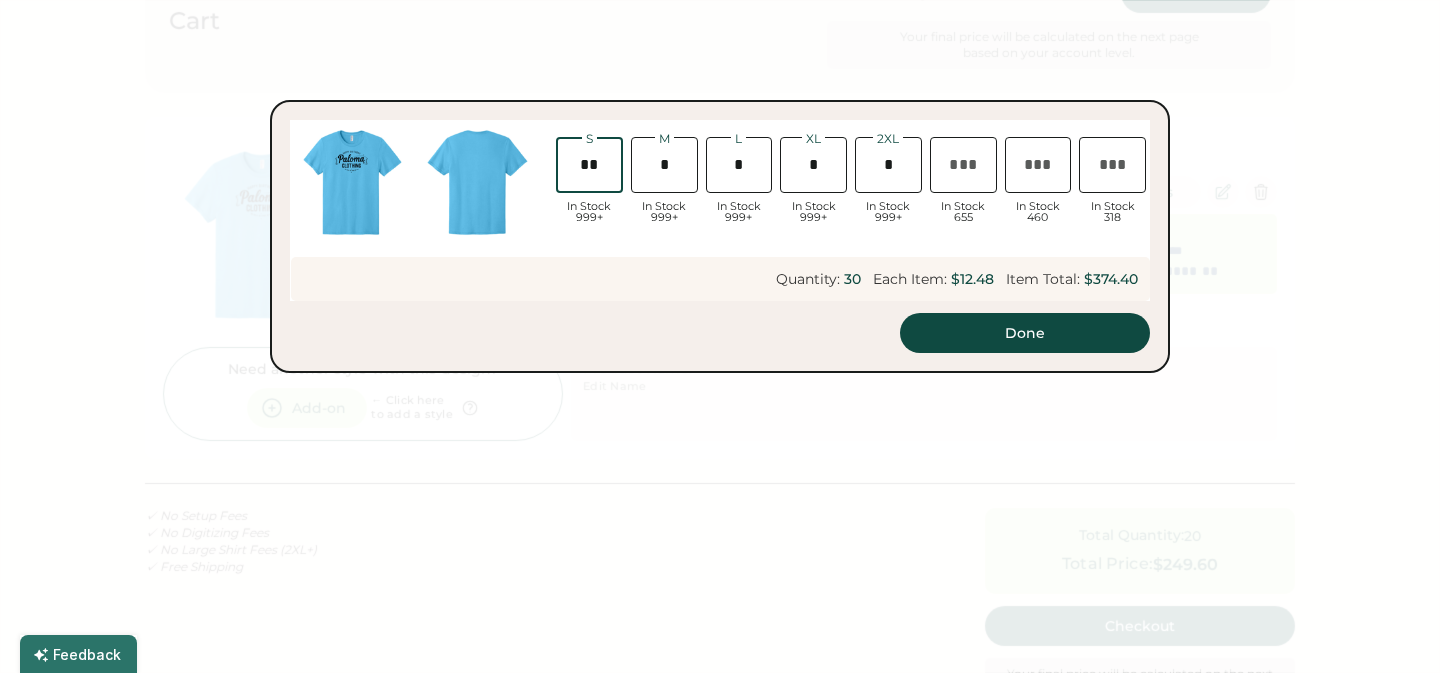 type on "******" 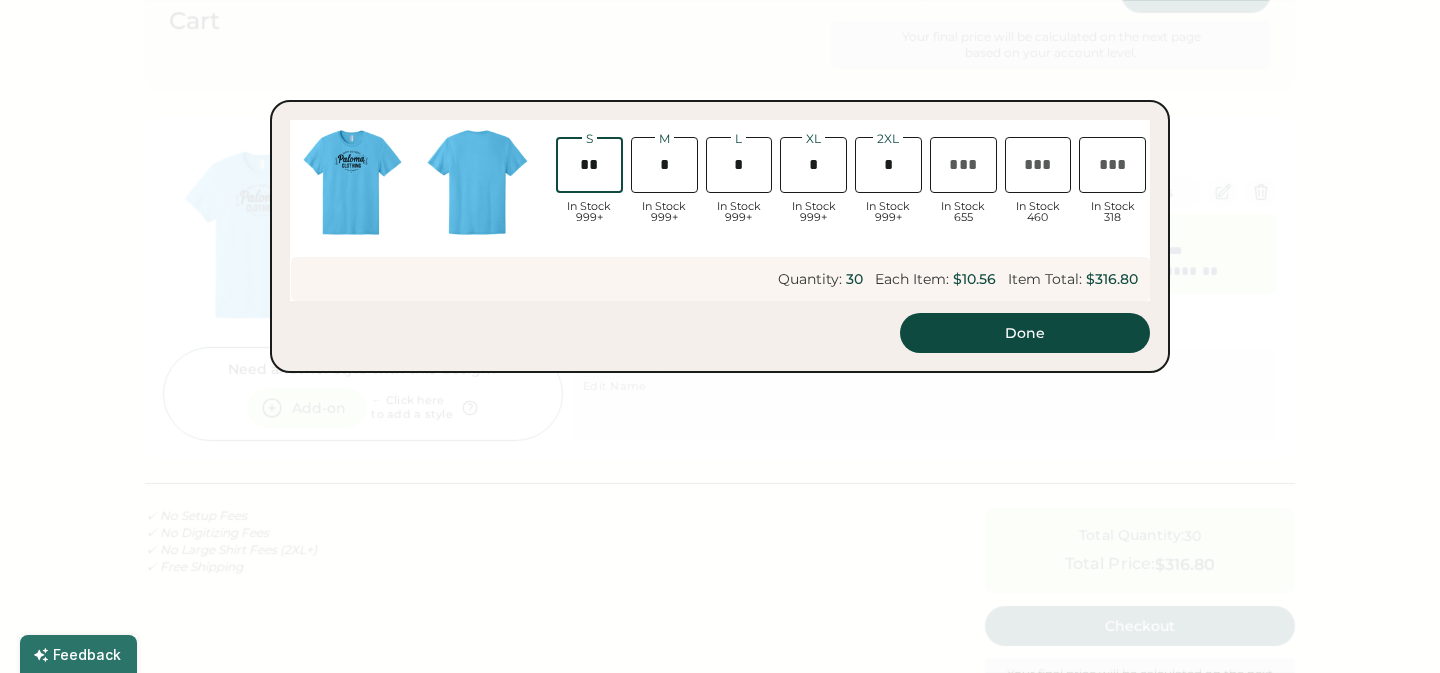 scroll, scrollTop: 0, scrollLeft: 52, axis: horizontal 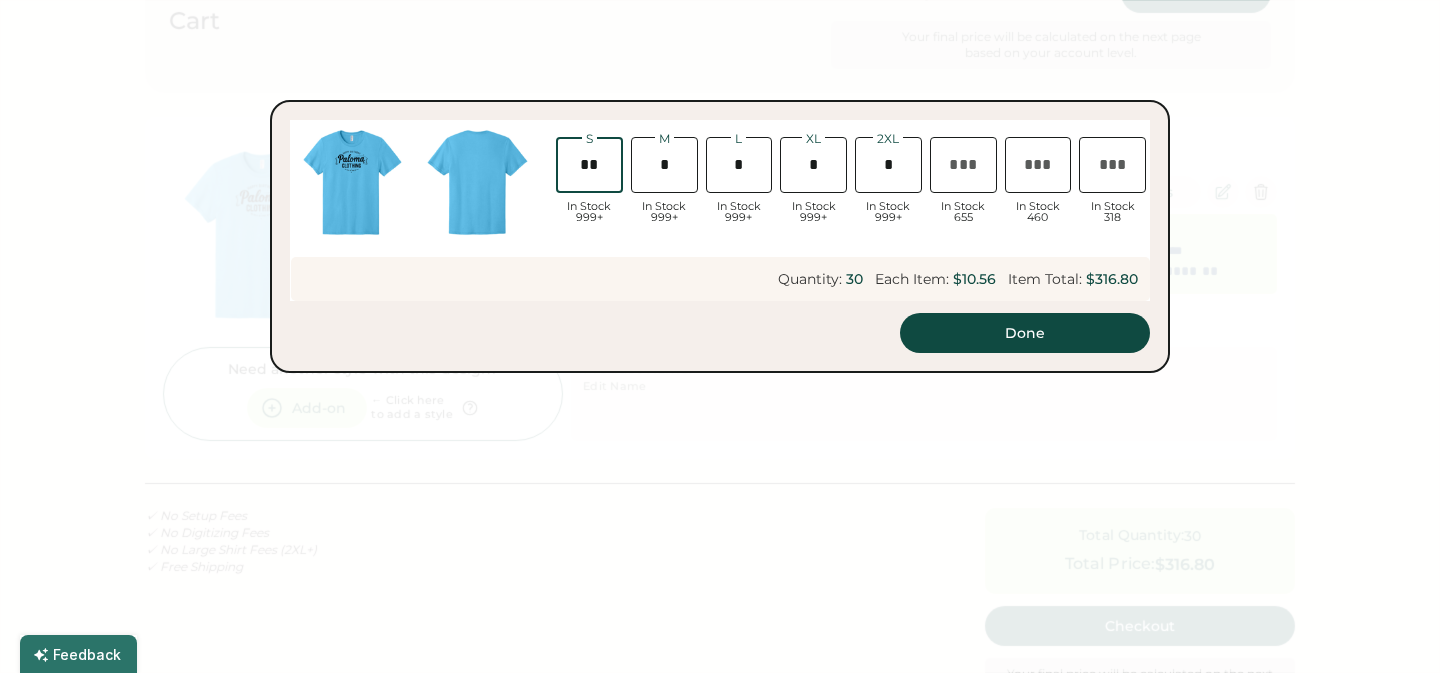 type on "**" 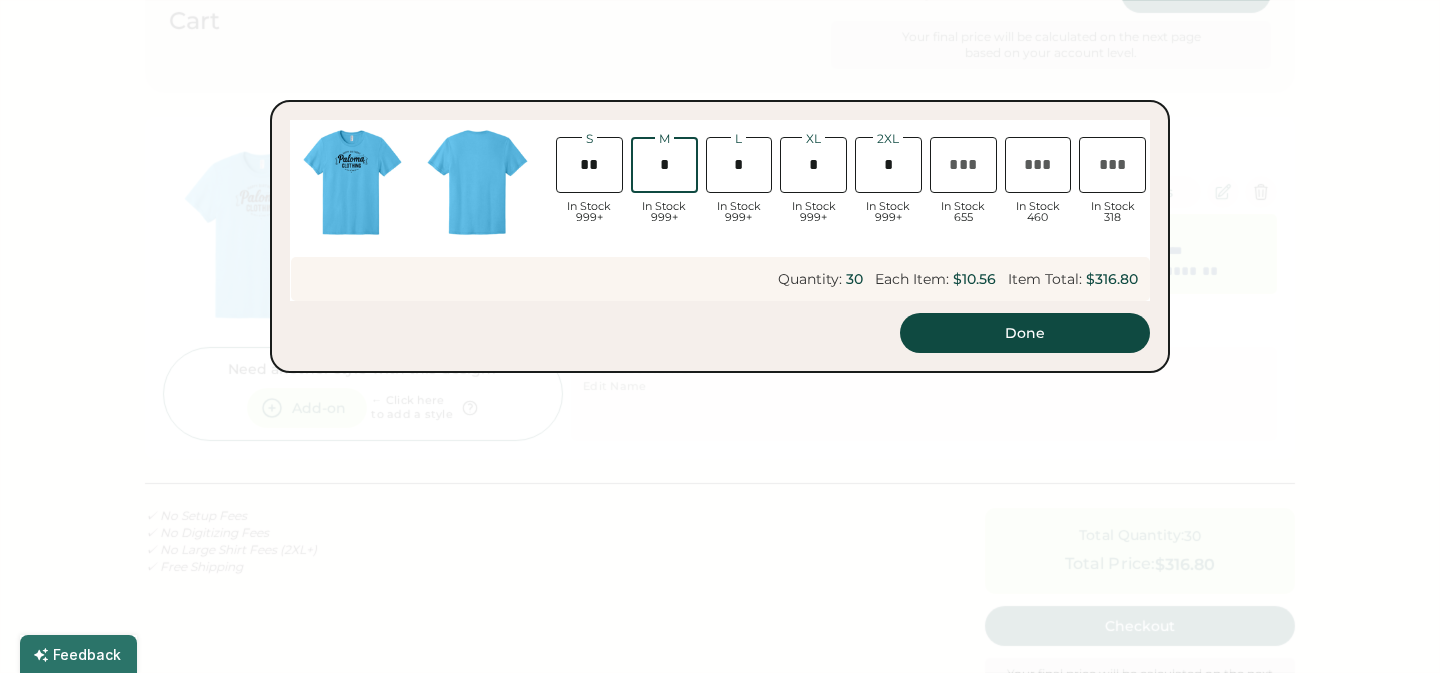 click at bounding box center (664, 165) 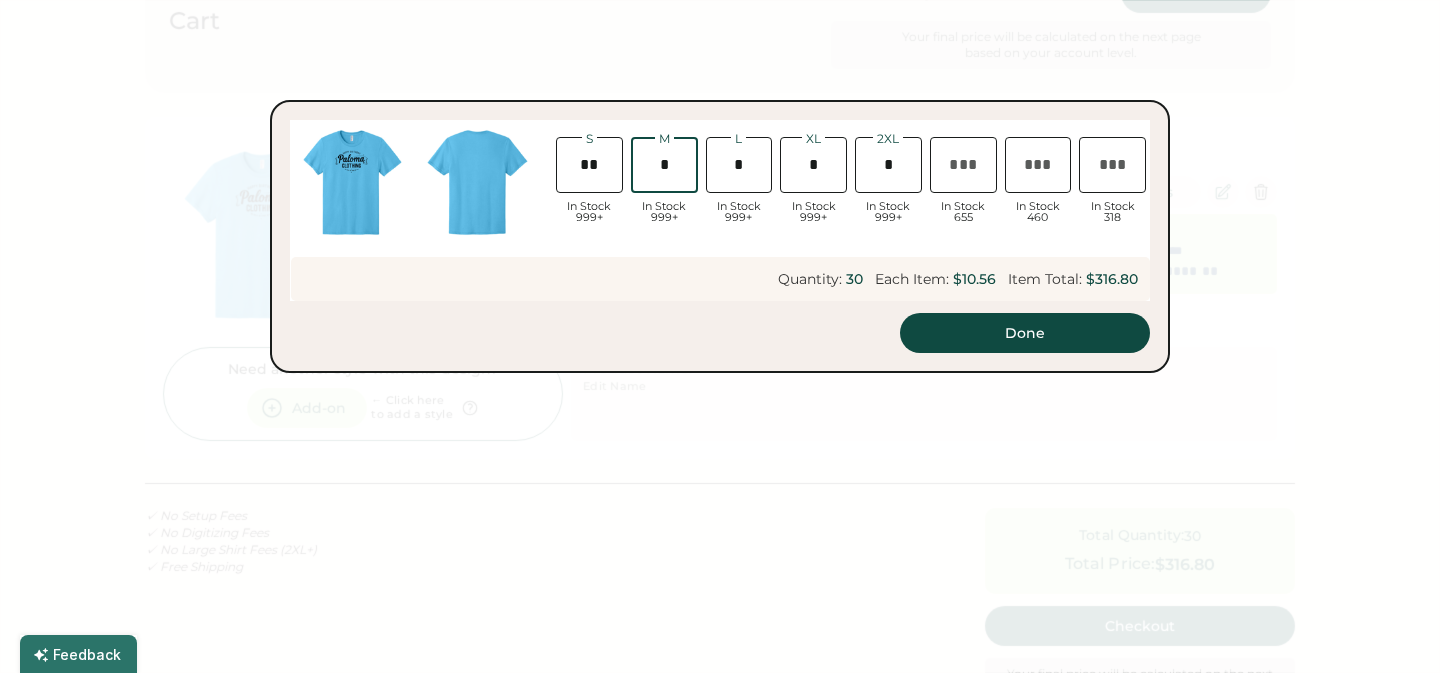 drag, startPoint x: 670, startPoint y: 164, endPoint x: 658, endPoint y: 164, distance: 12 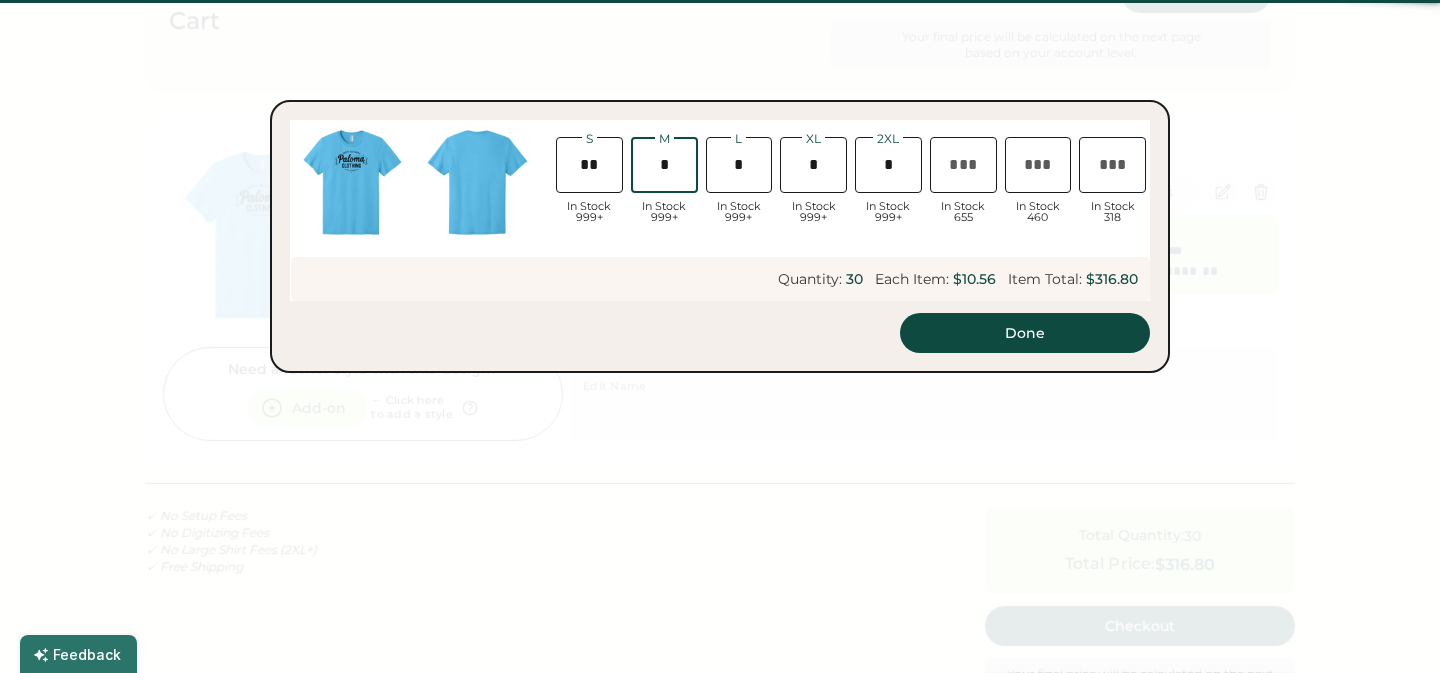 type on "**" 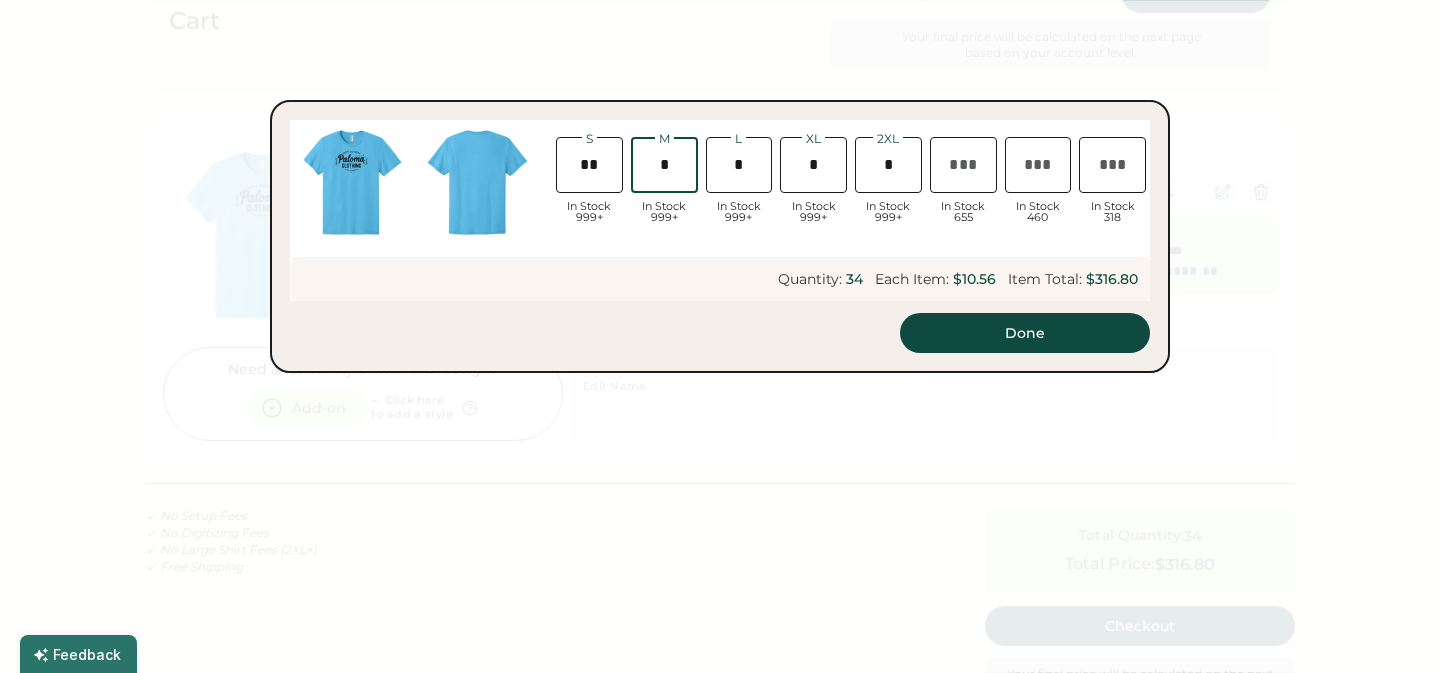 type on "*******" 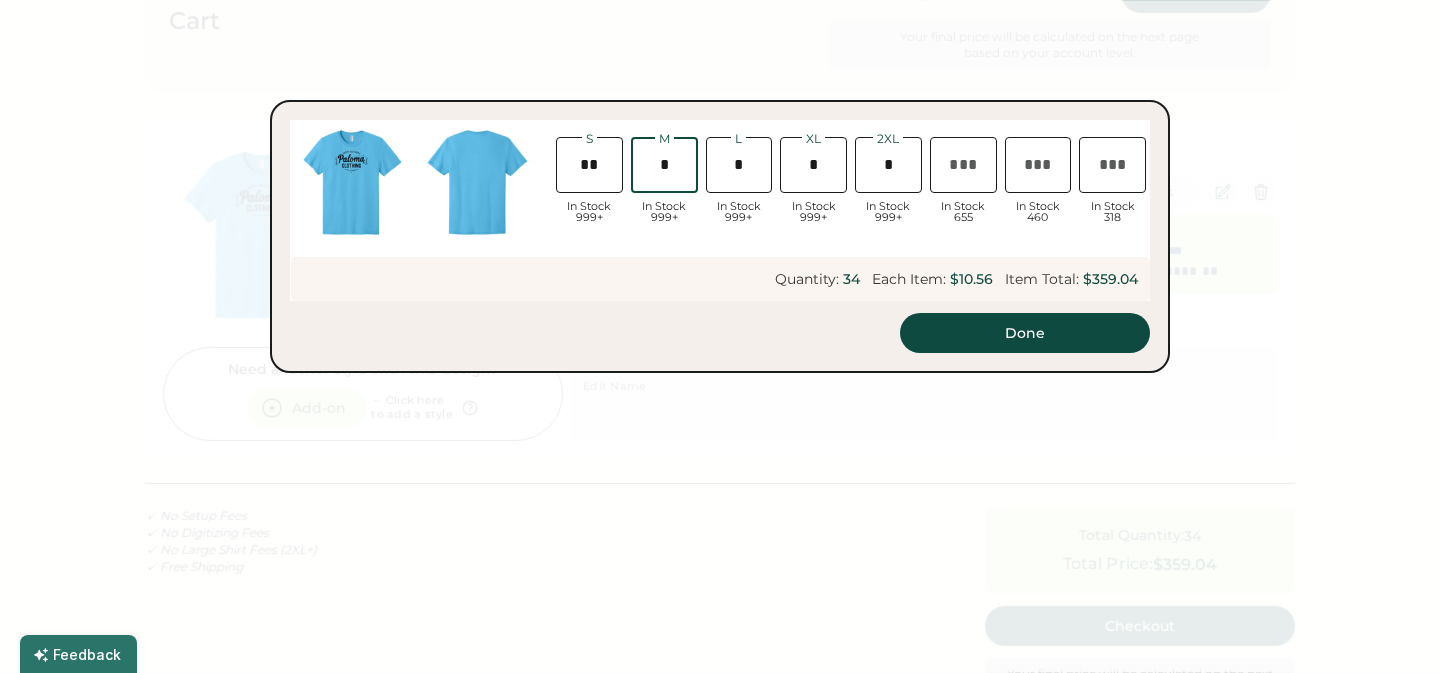 scroll, scrollTop: 0, scrollLeft: 55, axis: horizontal 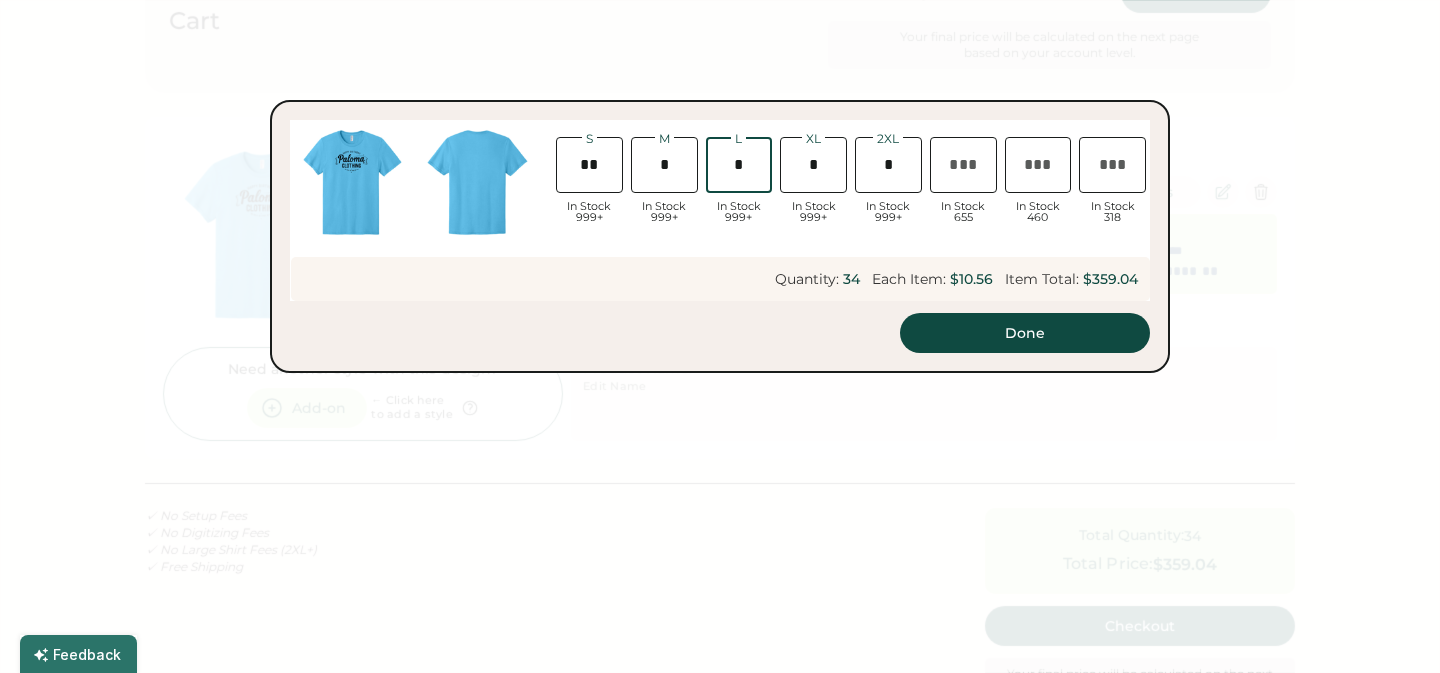click at bounding box center [739, 165] 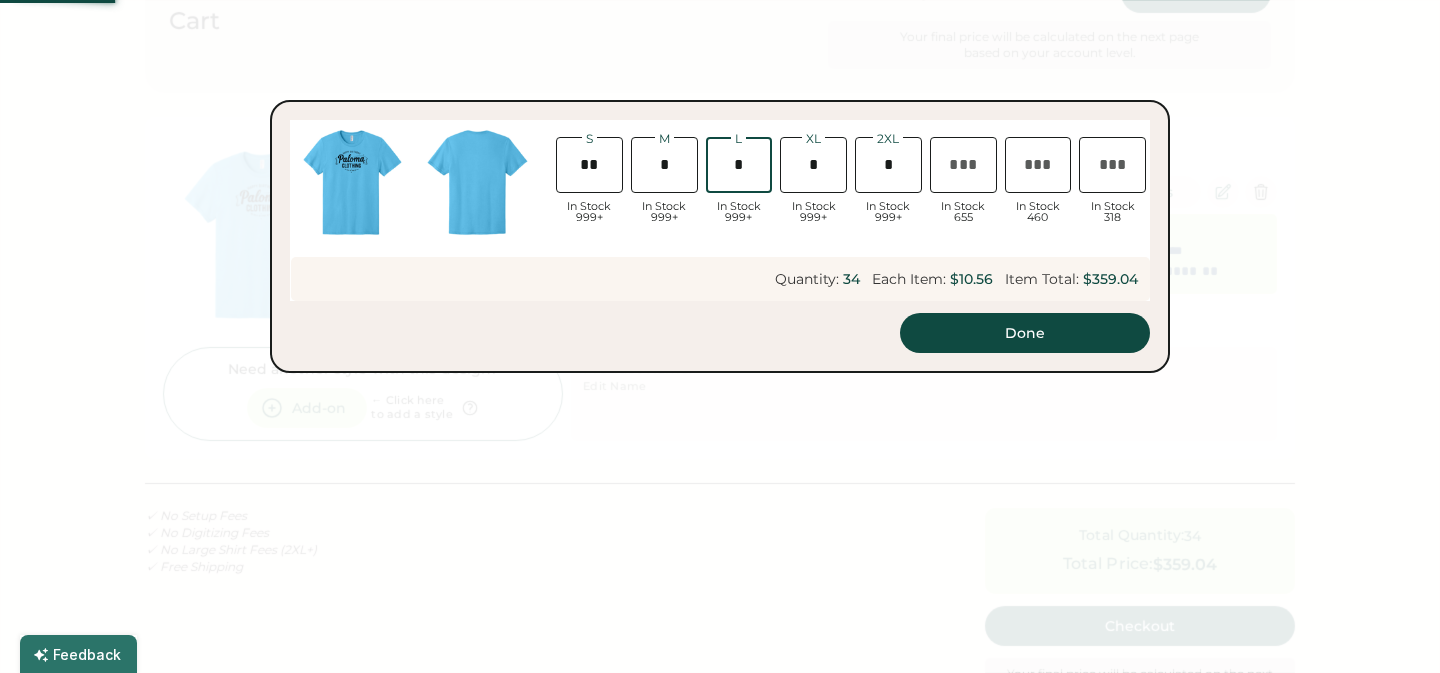 type on "**" 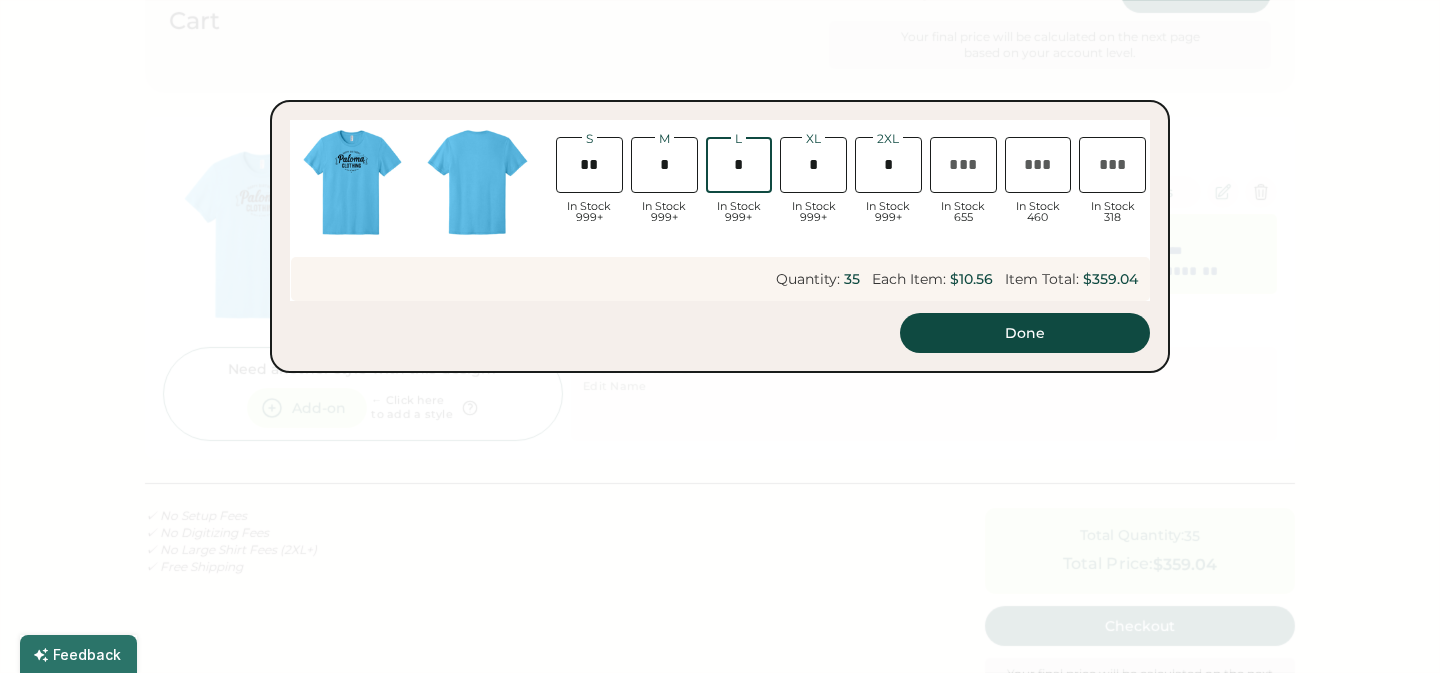type on "*******" 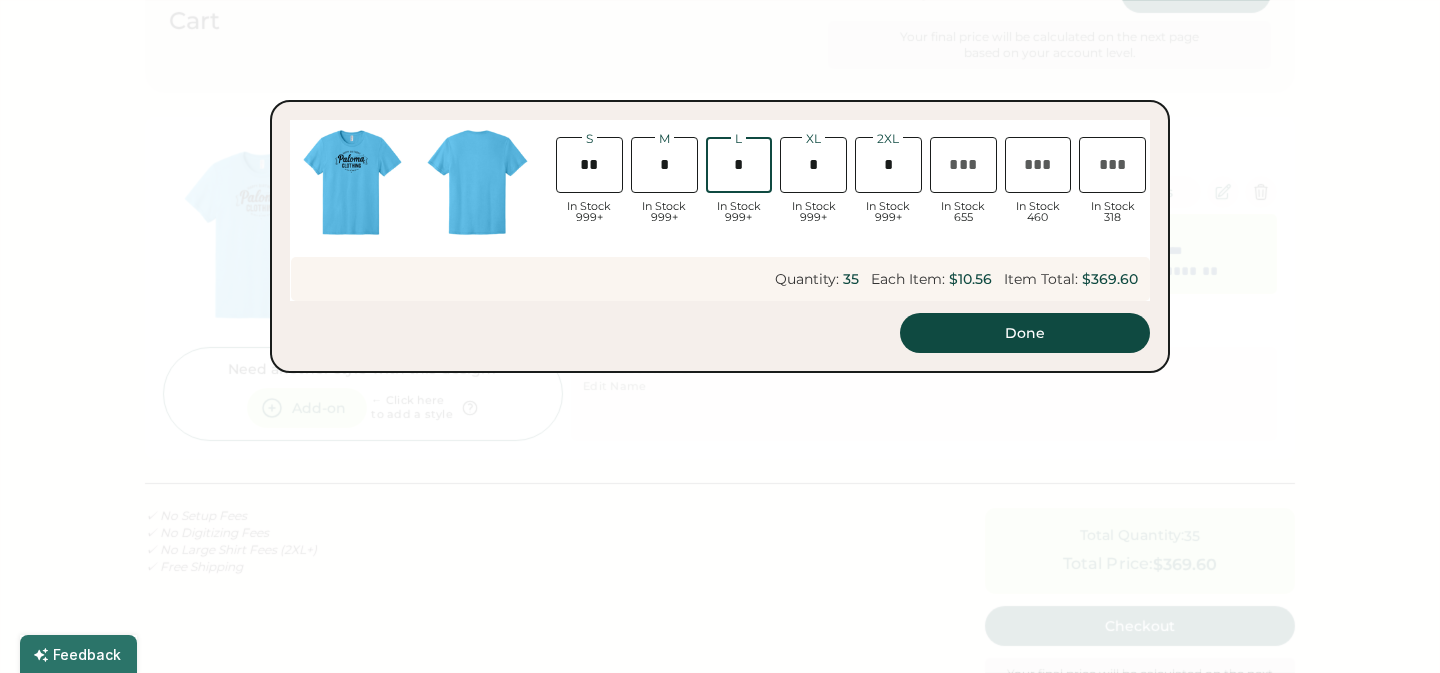 type on "*" 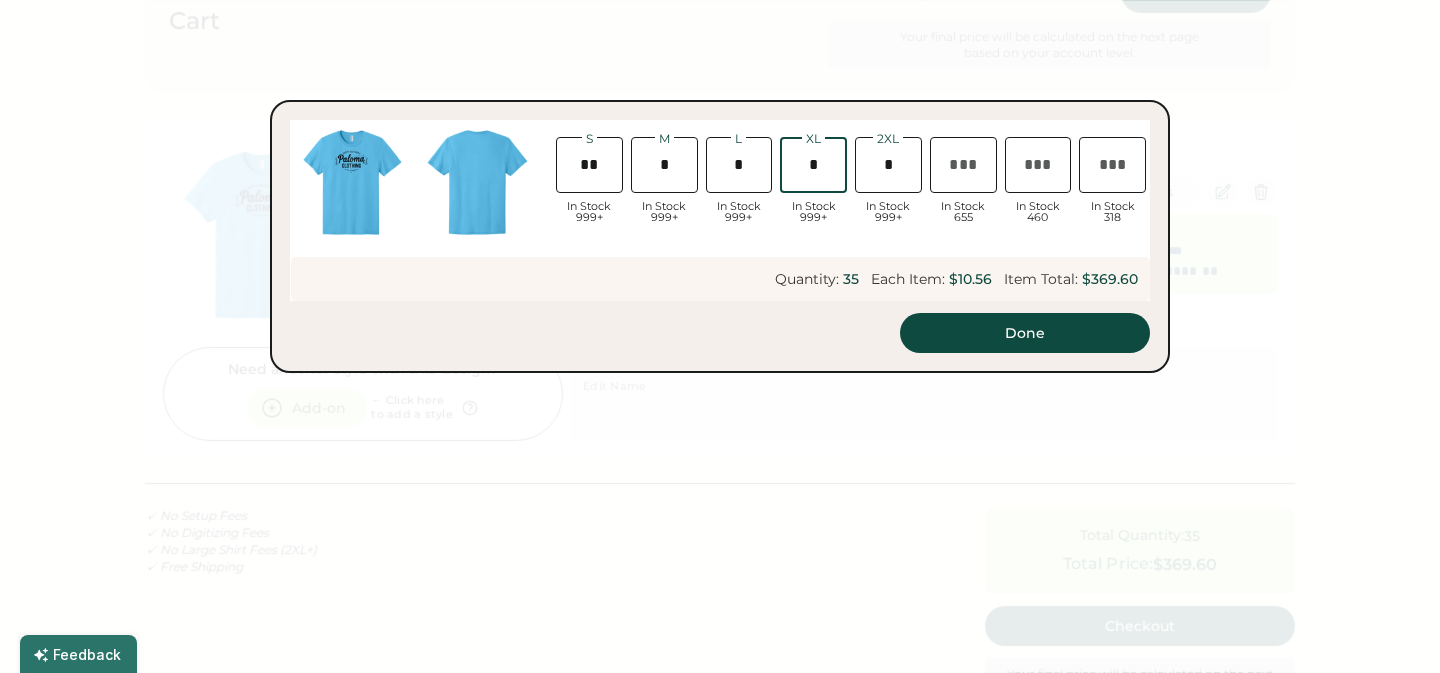 drag, startPoint x: 820, startPoint y: 167, endPoint x: 808, endPoint y: 167, distance: 12 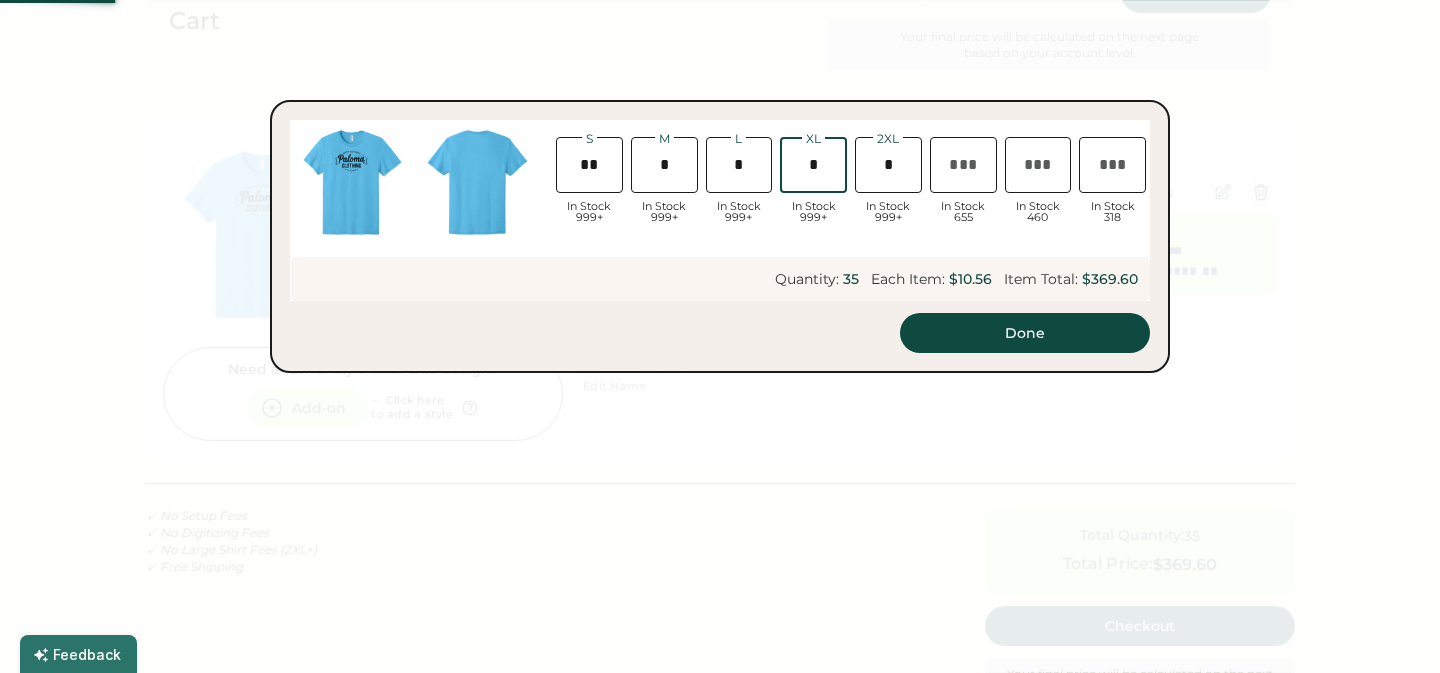 type on "**" 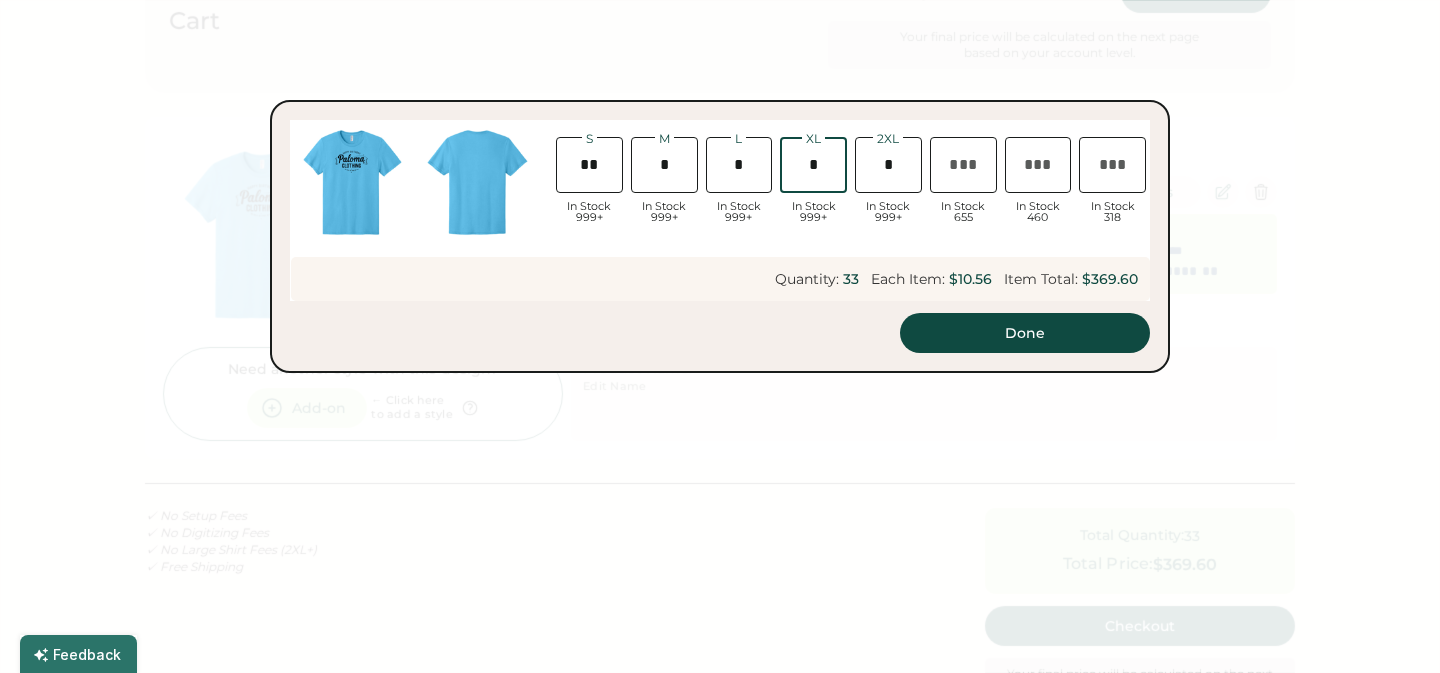 type on "*******" 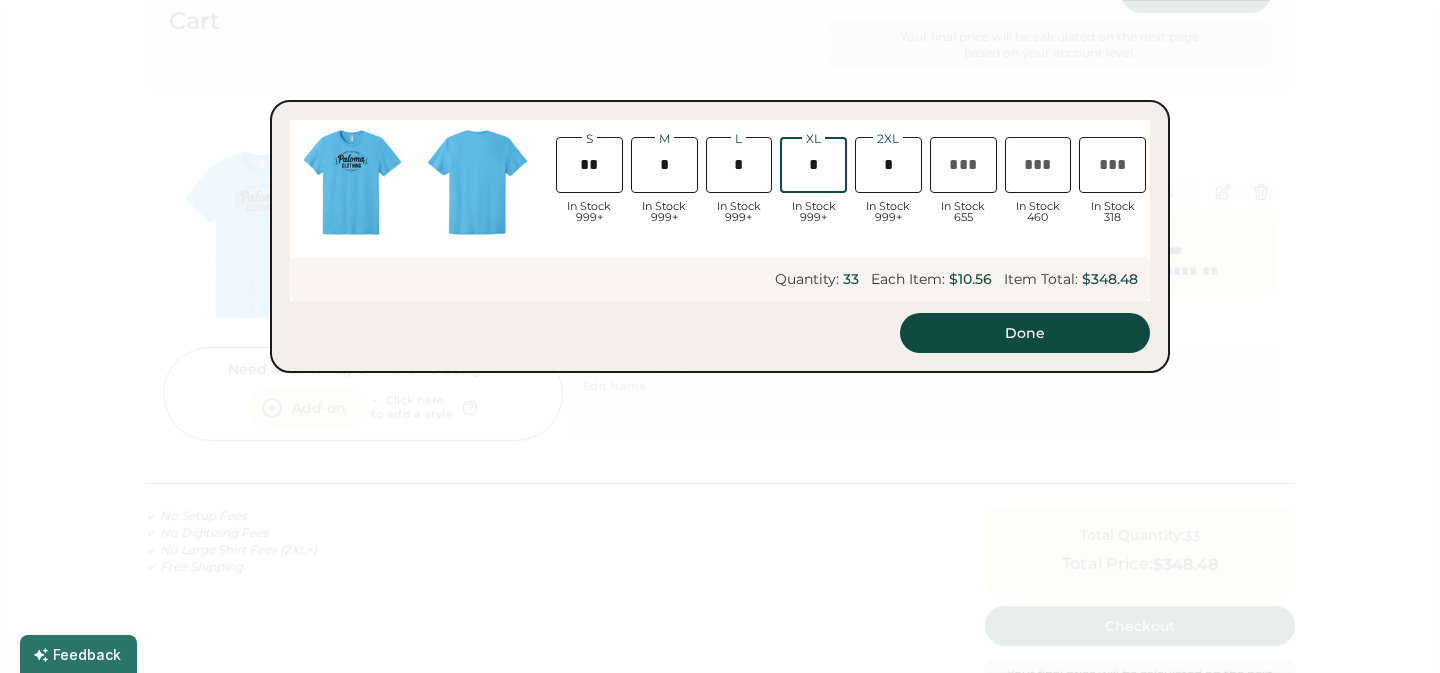 scroll, scrollTop: 0, scrollLeft: 57, axis: horizontal 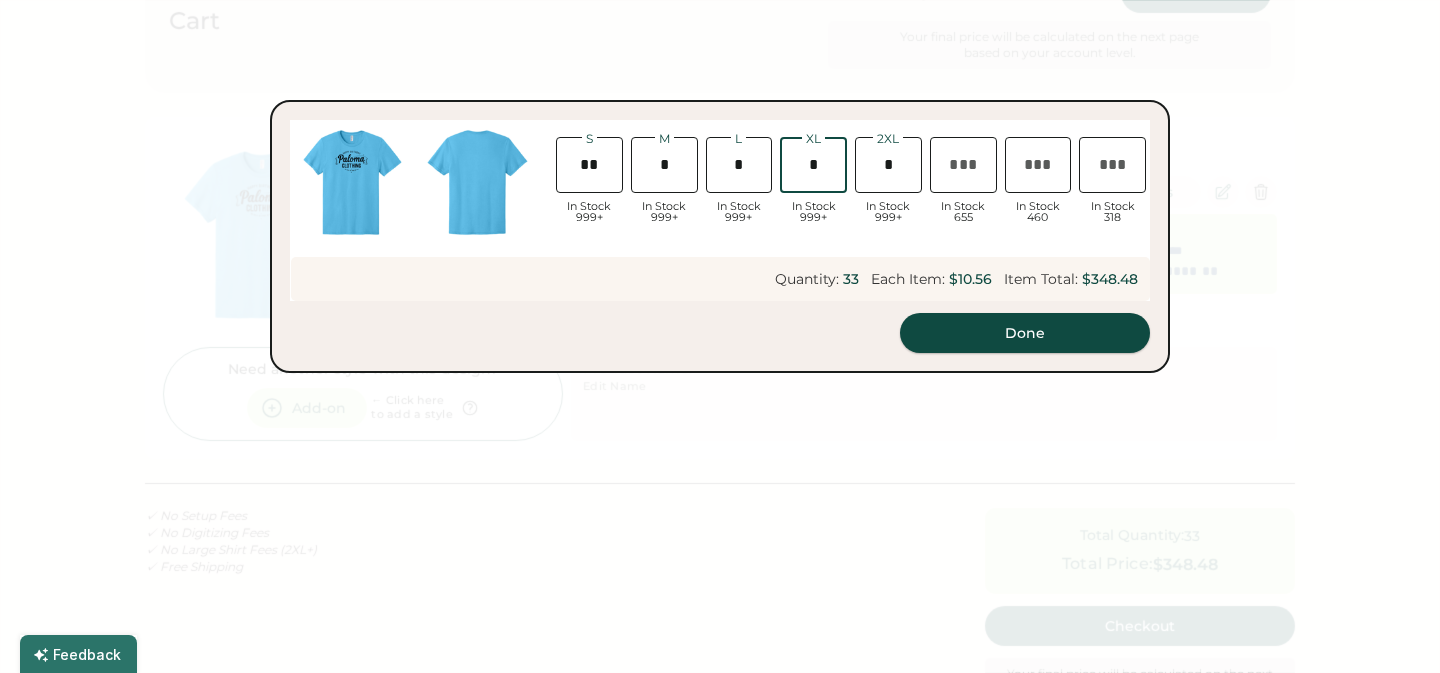type on "*" 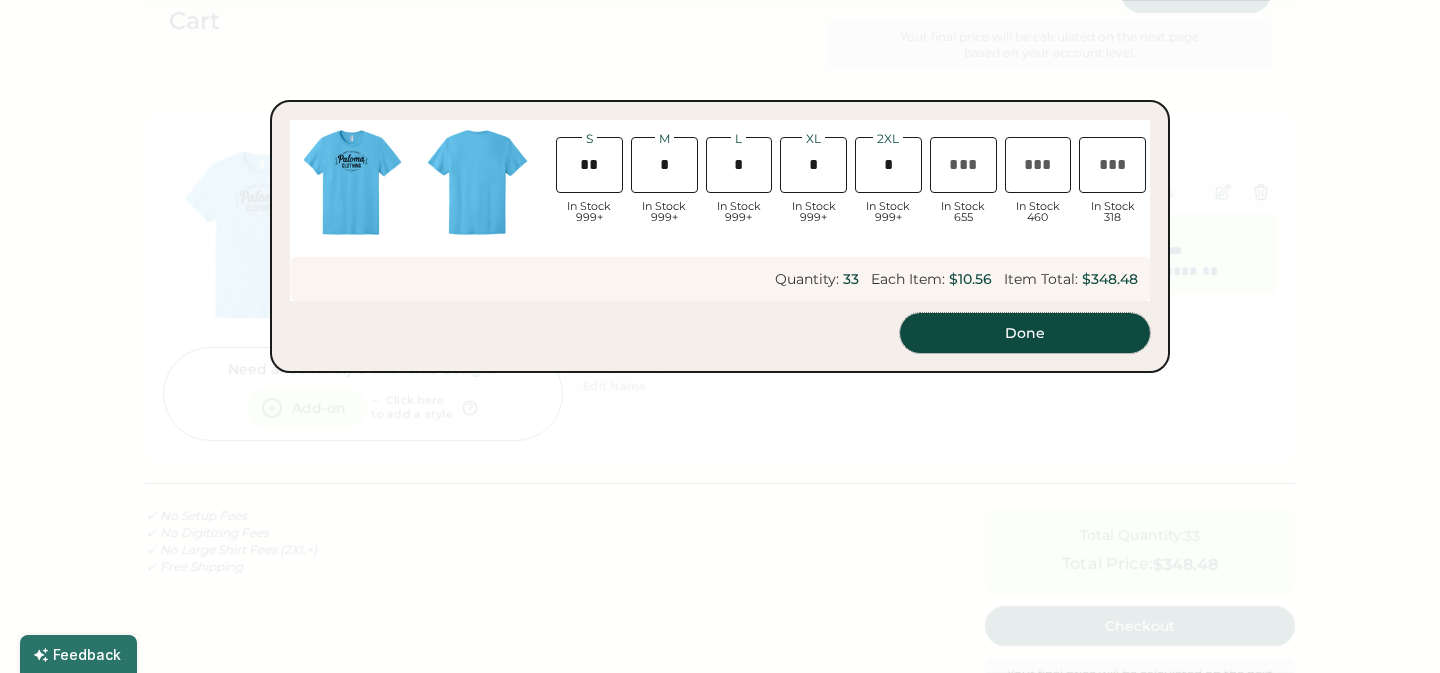 click on "Done" at bounding box center (1025, 333) 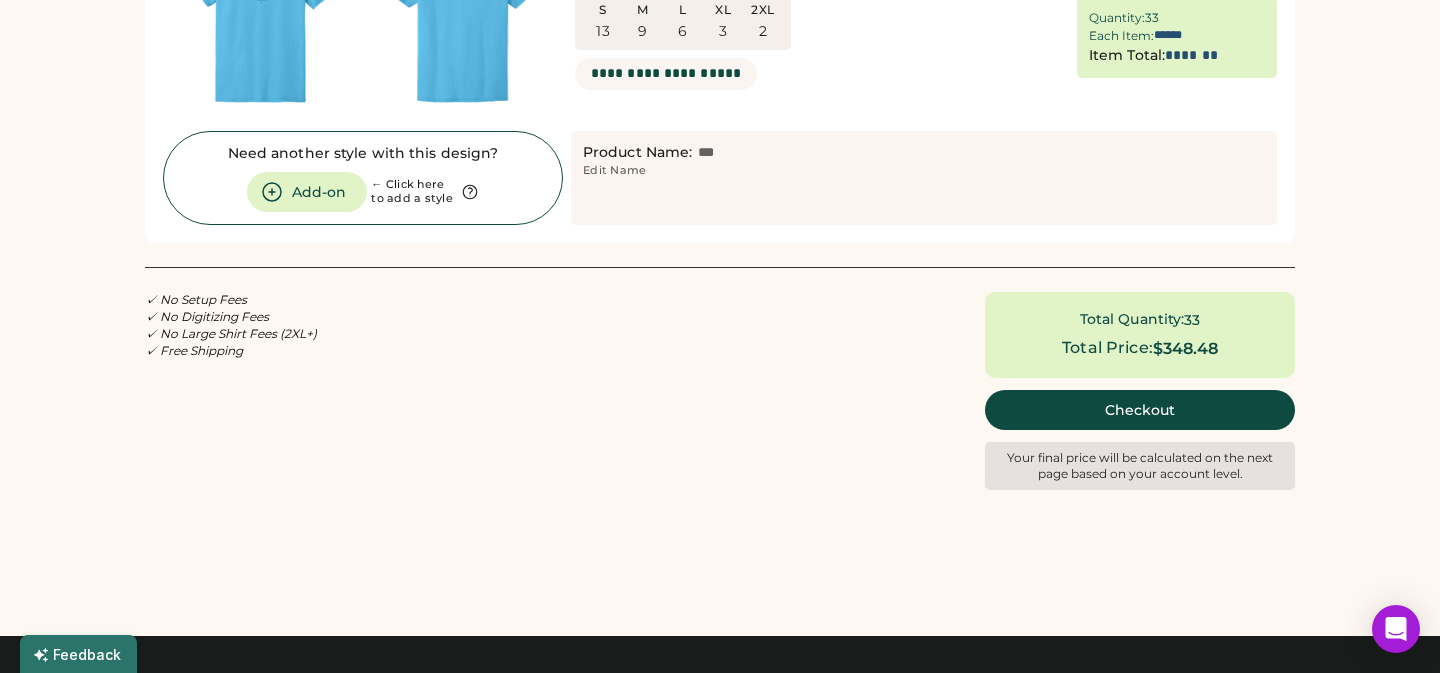 scroll, scrollTop: 0, scrollLeft: 0, axis: both 